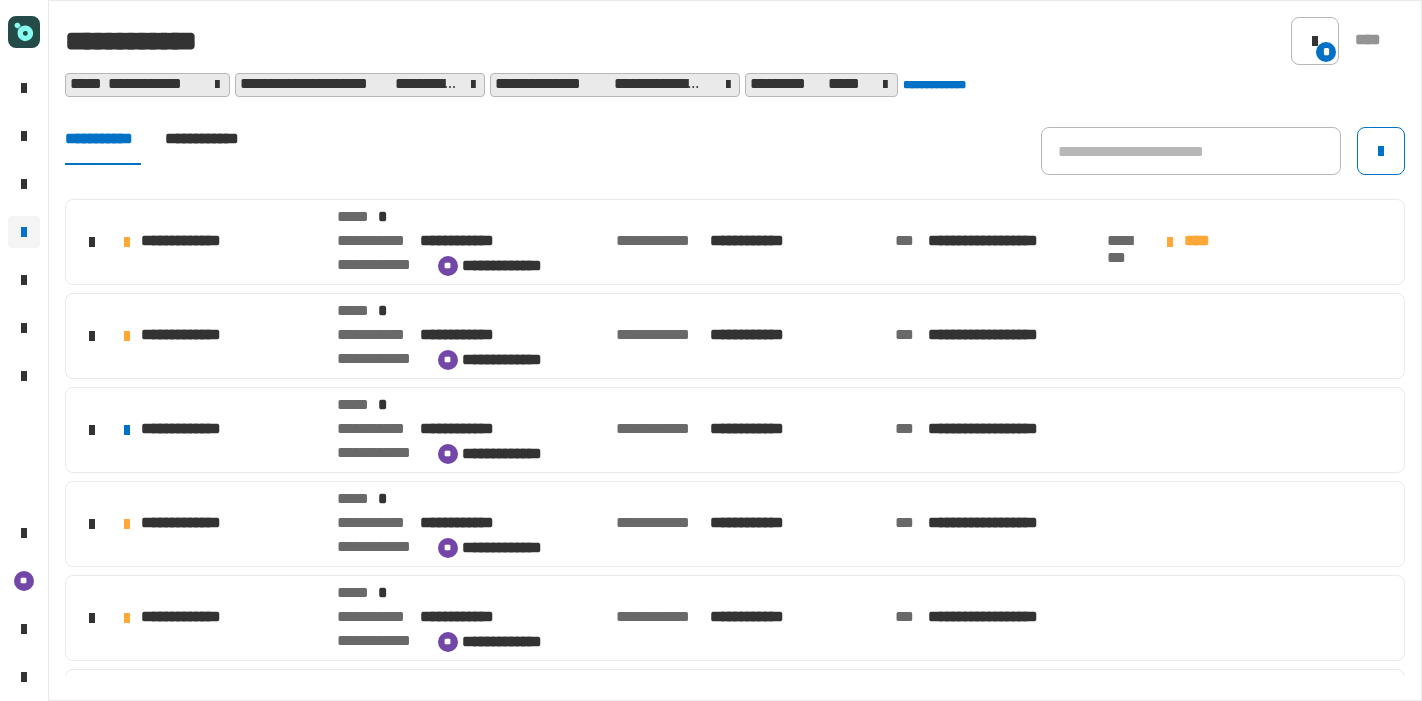 scroll, scrollTop: 0, scrollLeft: 0, axis: both 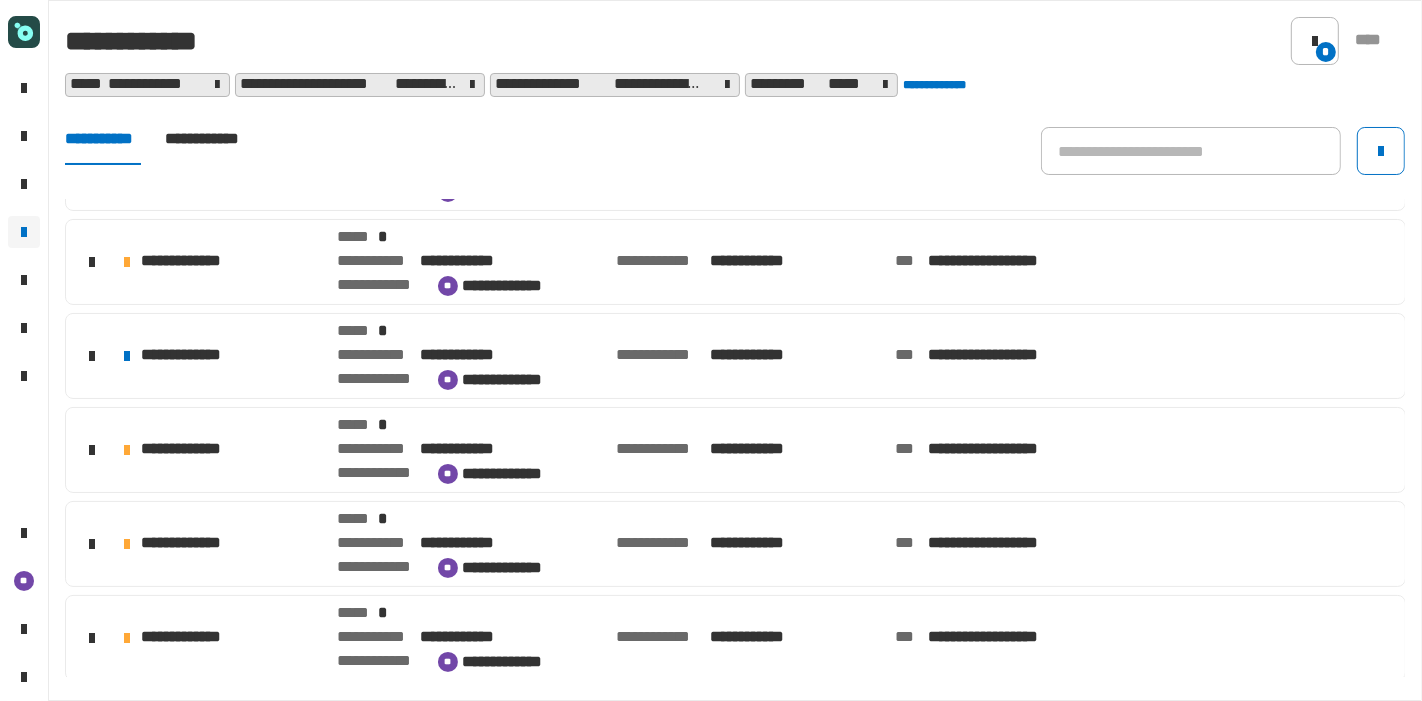 click on "**********" 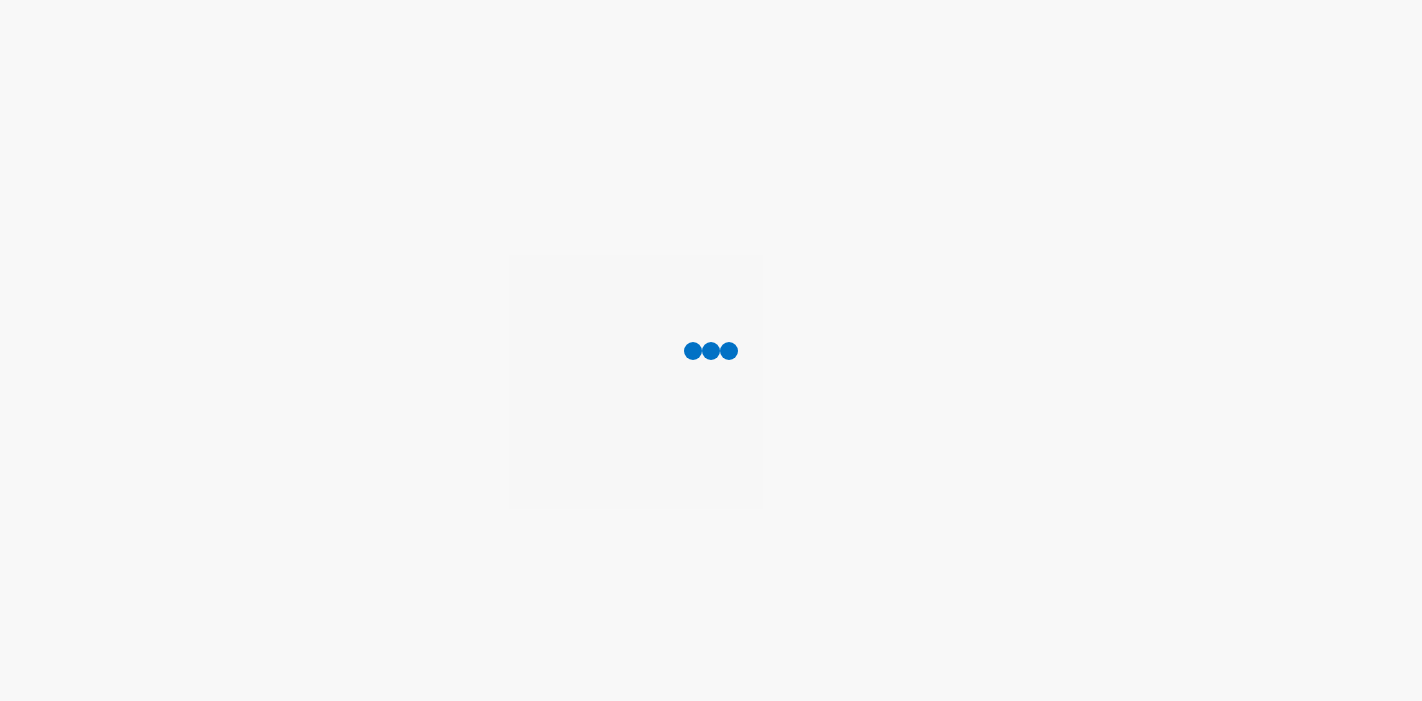 scroll, scrollTop: 0, scrollLeft: 0, axis: both 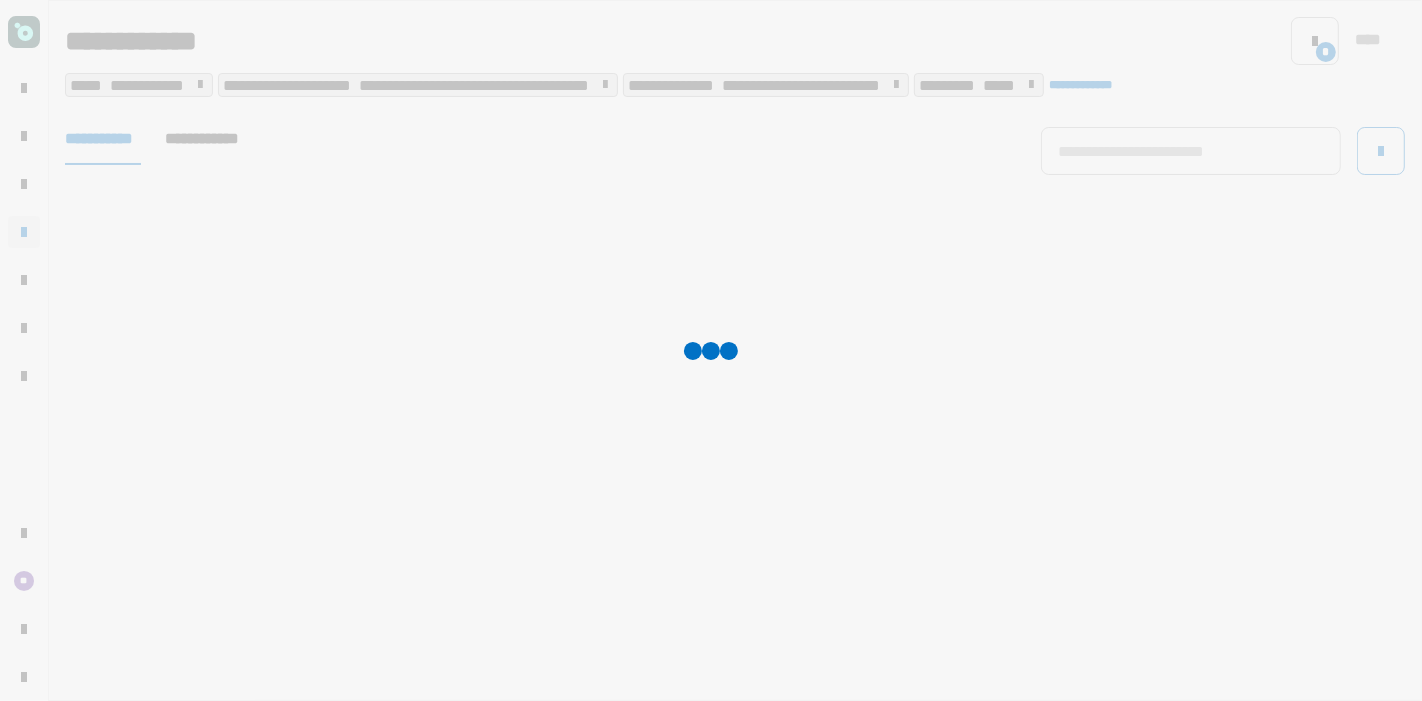 click on "[FIRST] [LAST] [STREET] [CITY], [STATE] [ZIP]" 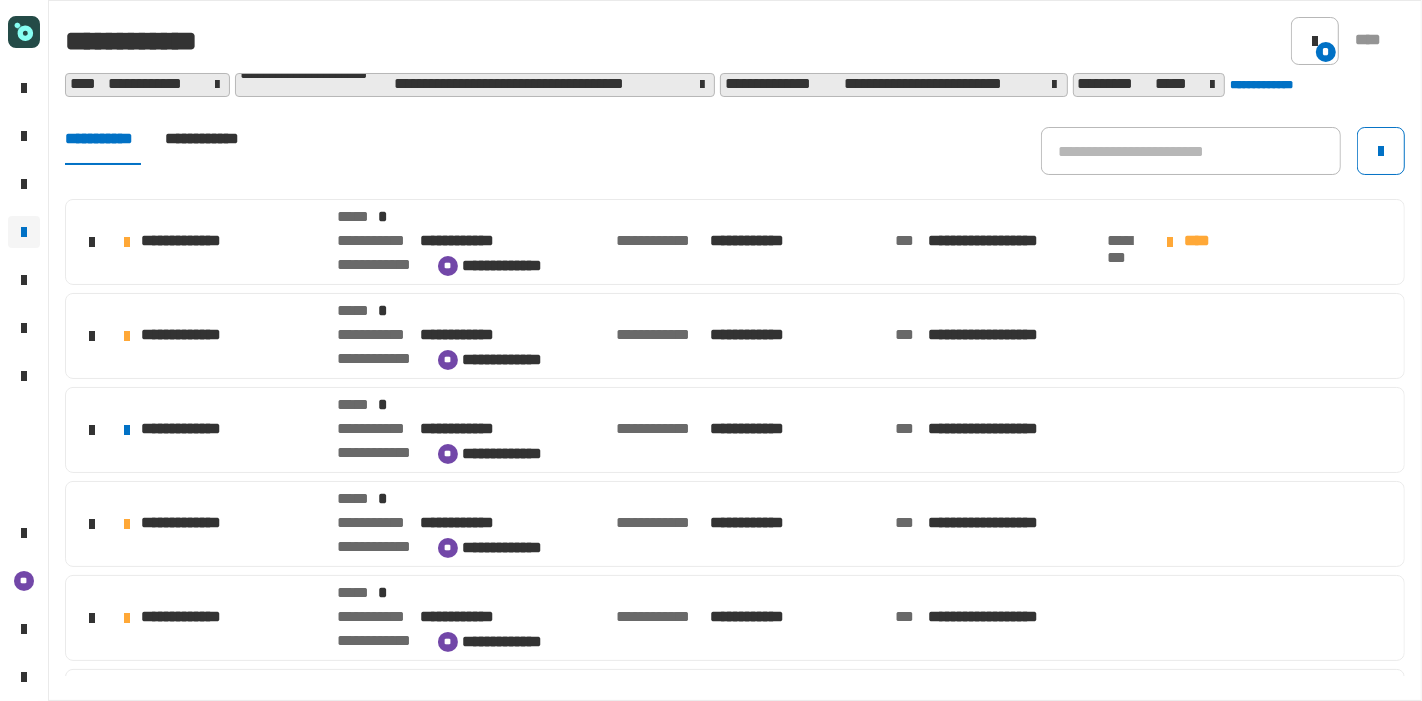 scroll, scrollTop: 74, scrollLeft: 0, axis: vertical 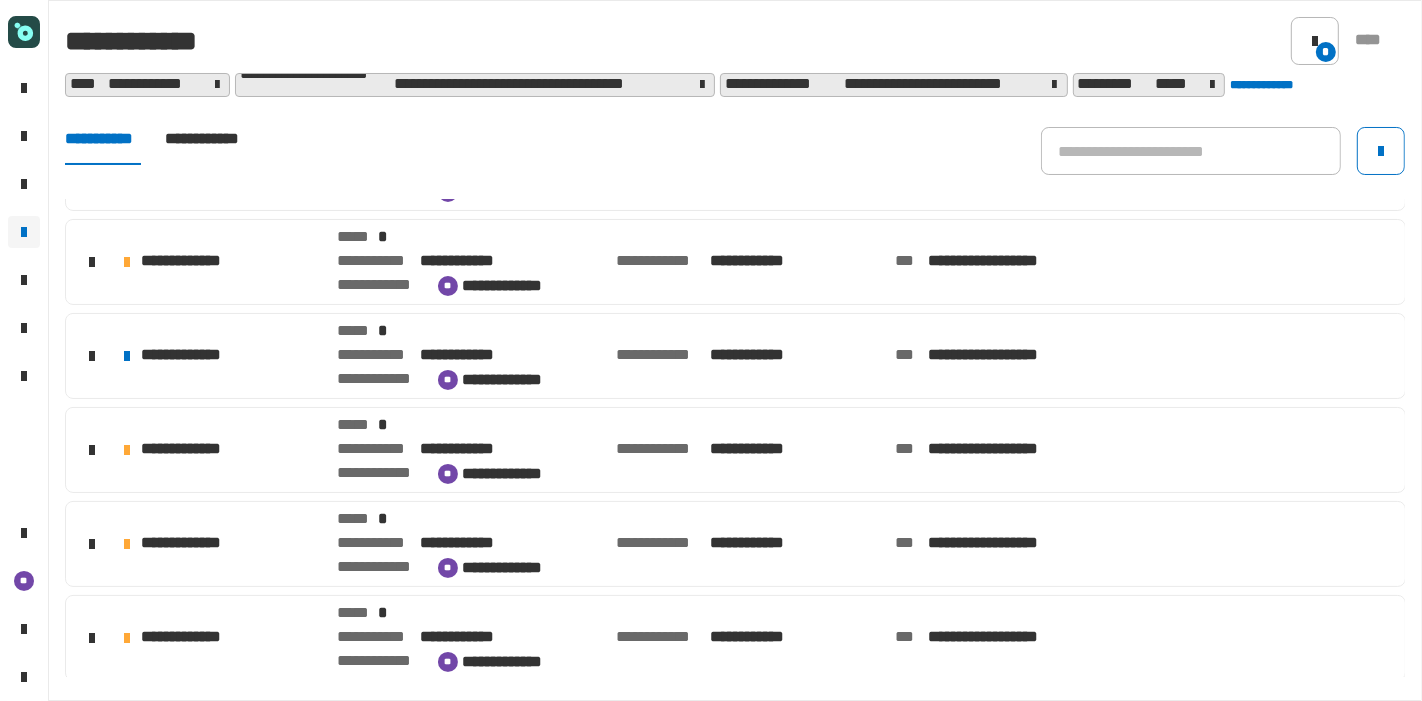 click on "[FIRST] [LAST] [STREET] [CITY], [STATE] [ZIP]" 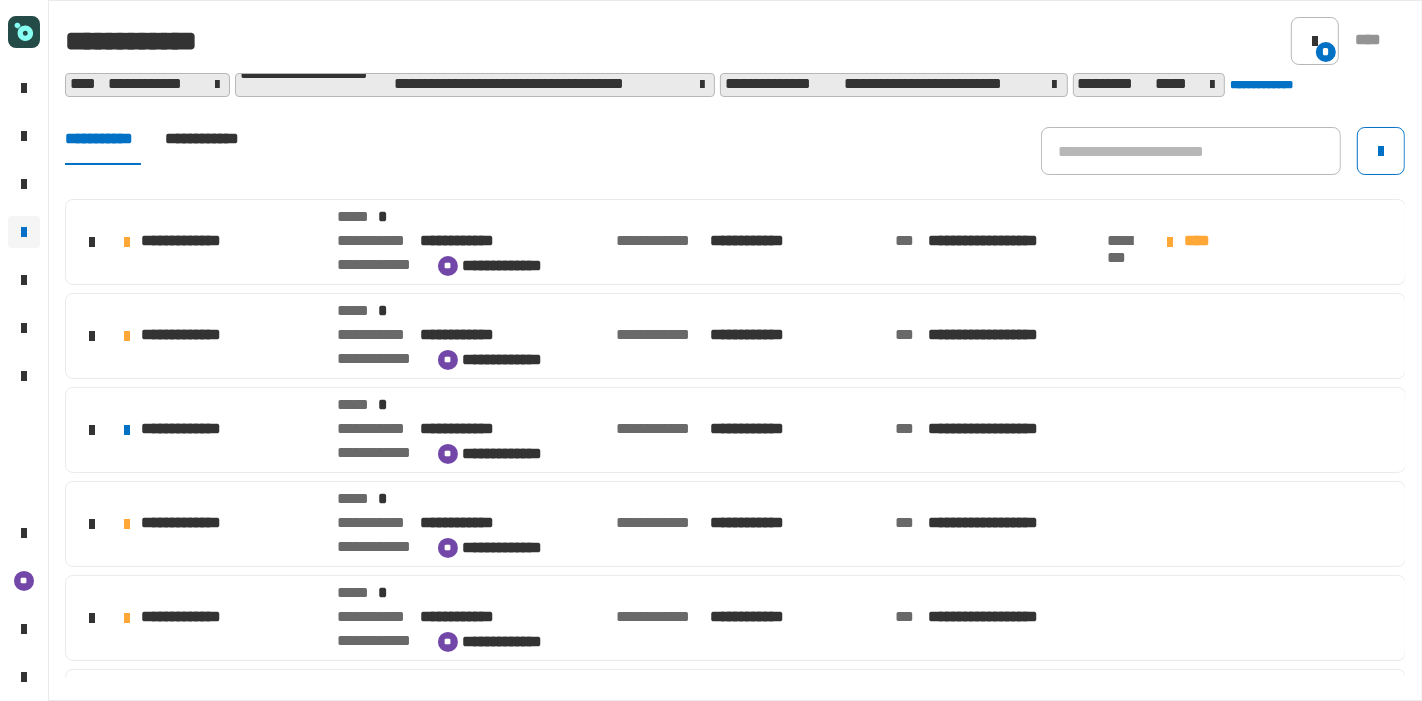 click on "**********" 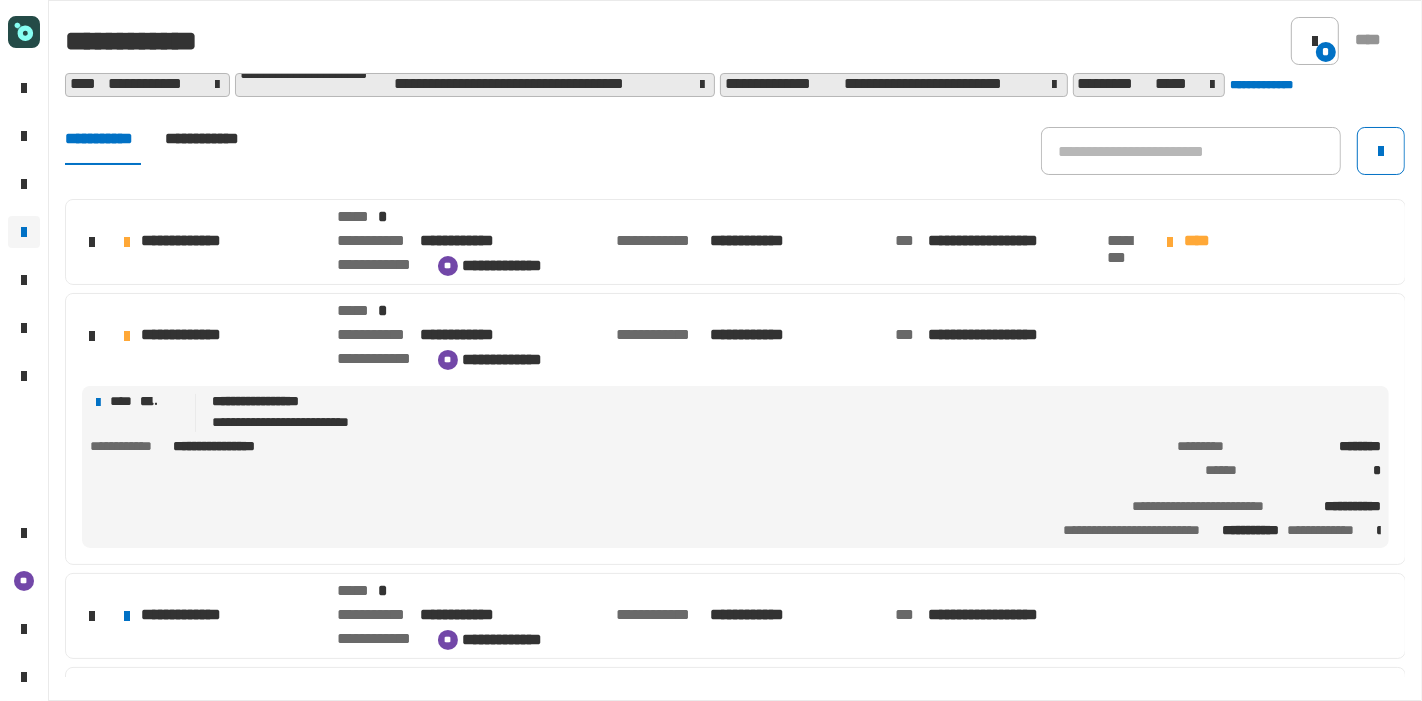 click on "[FIRST] [LAST] [STREET] [CITY], [STATE] [ZIP]" 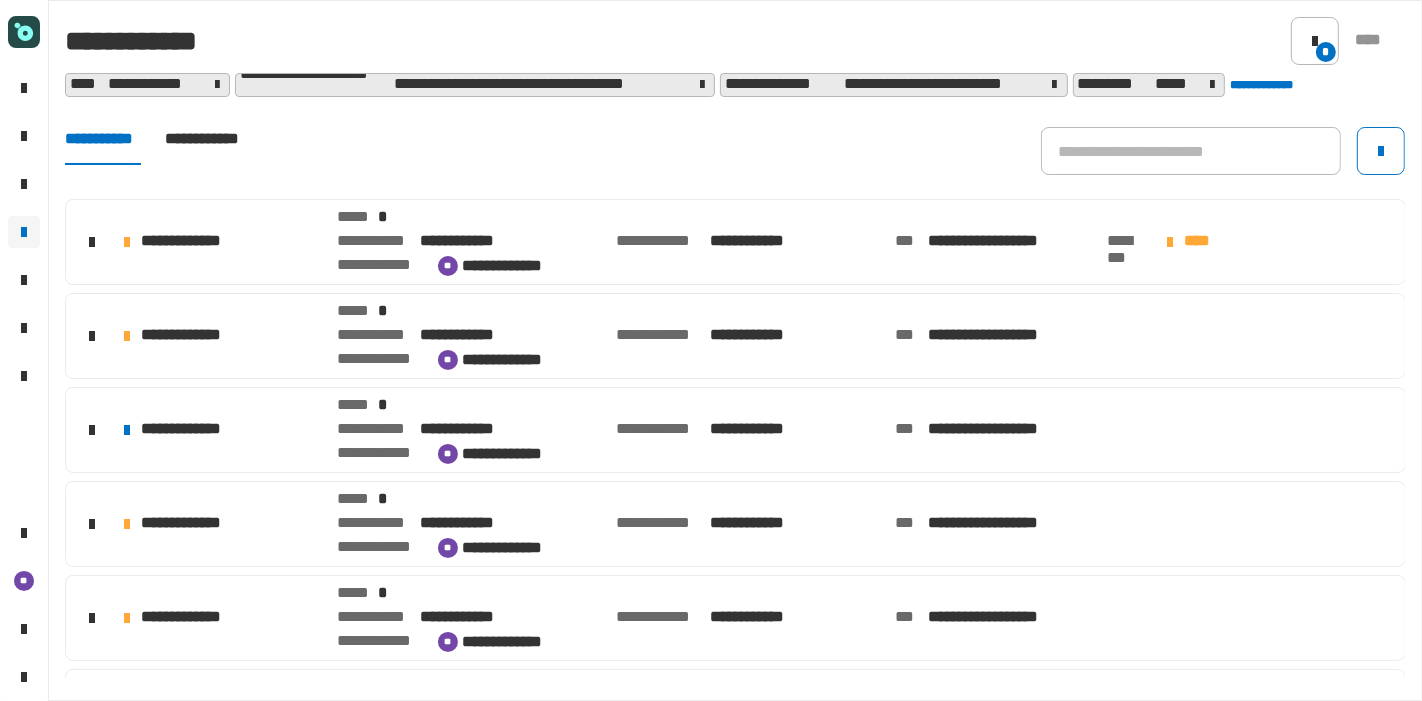 scroll, scrollTop: 74, scrollLeft: 0, axis: vertical 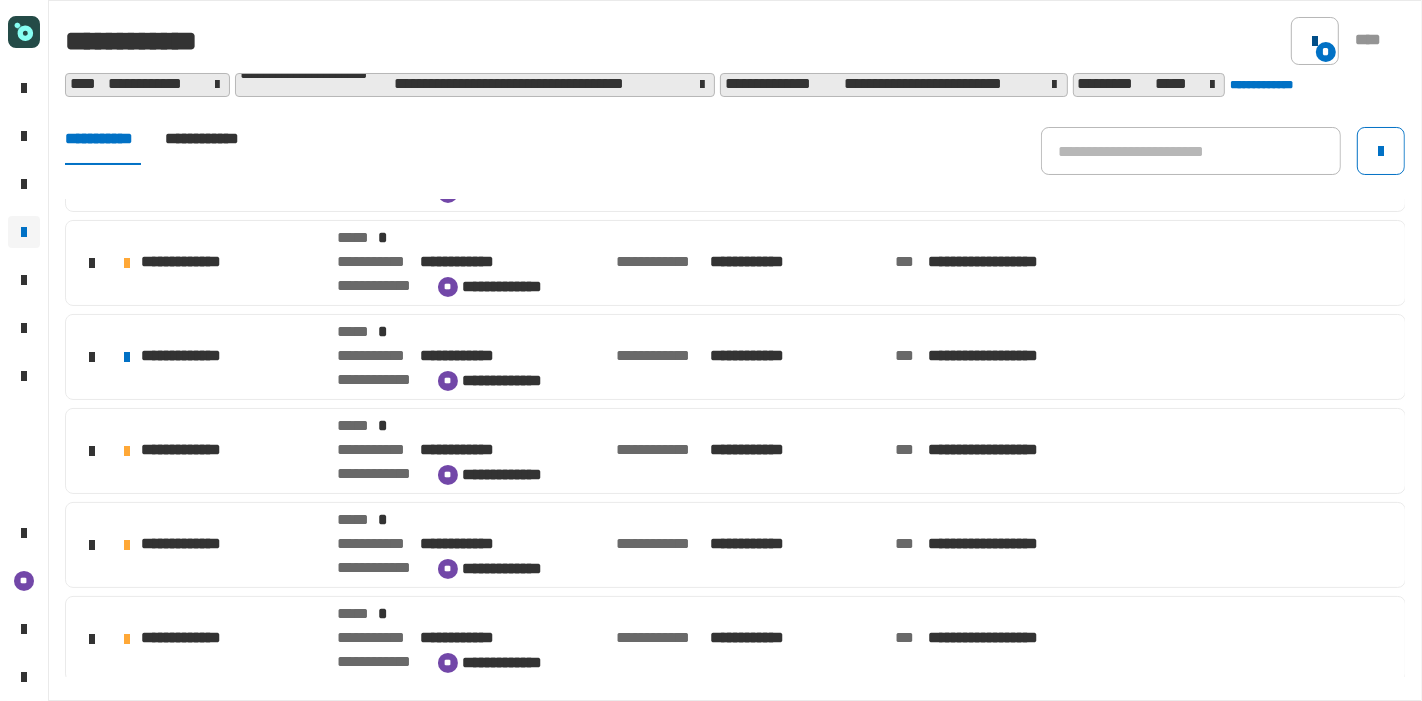 click 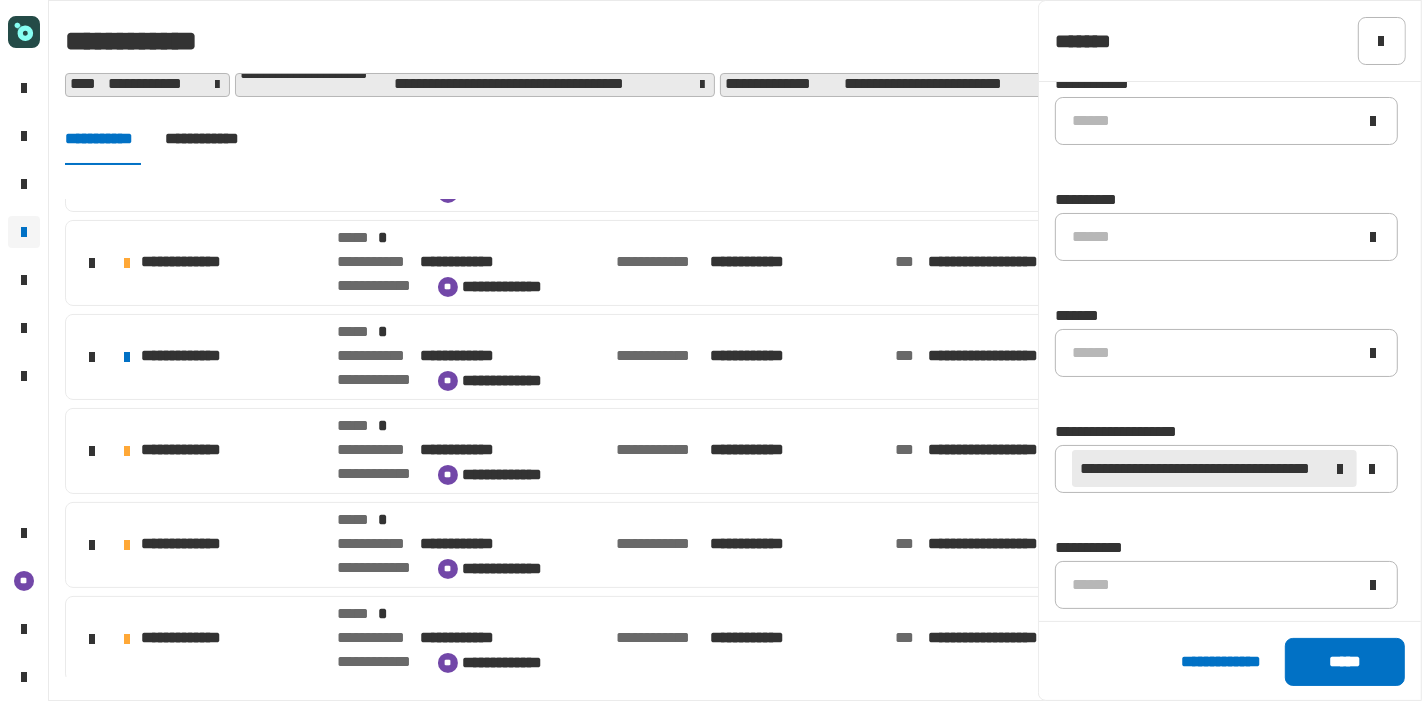 scroll, scrollTop: 653, scrollLeft: 0, axis: vertical 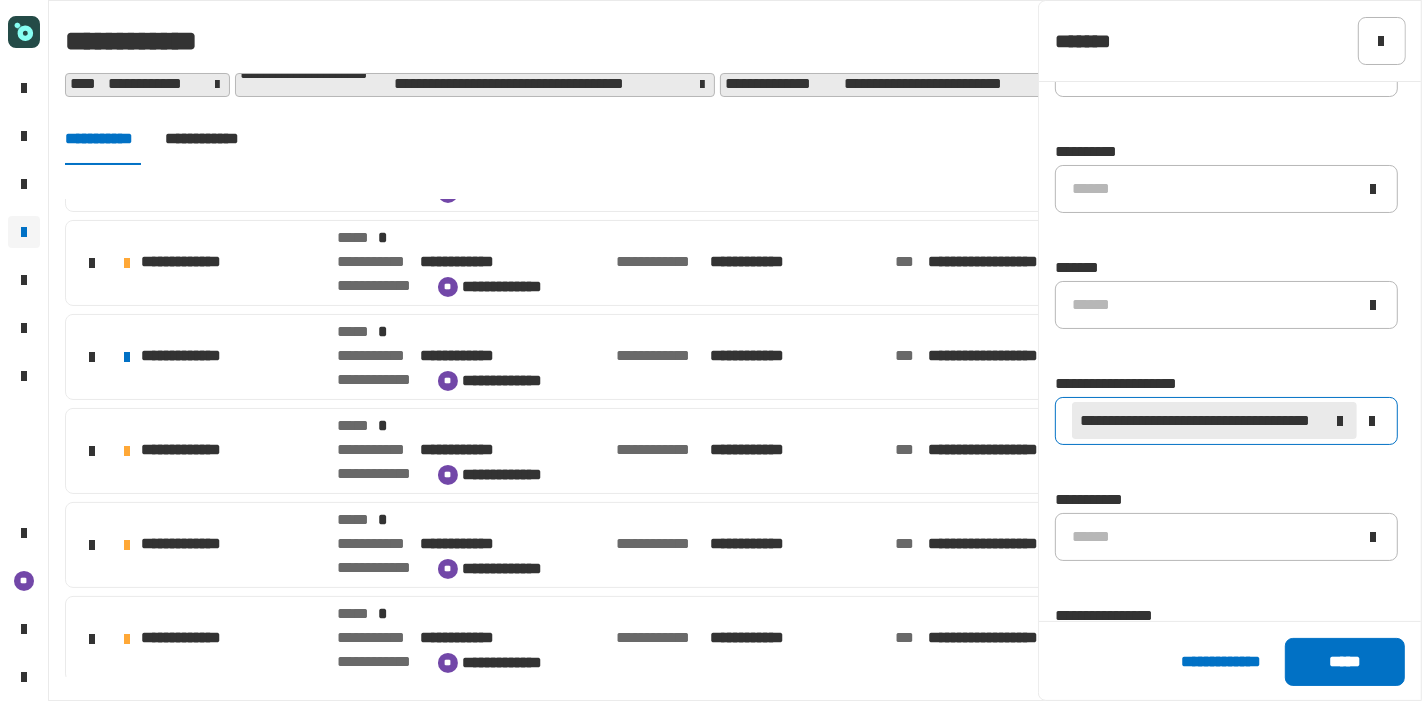 click 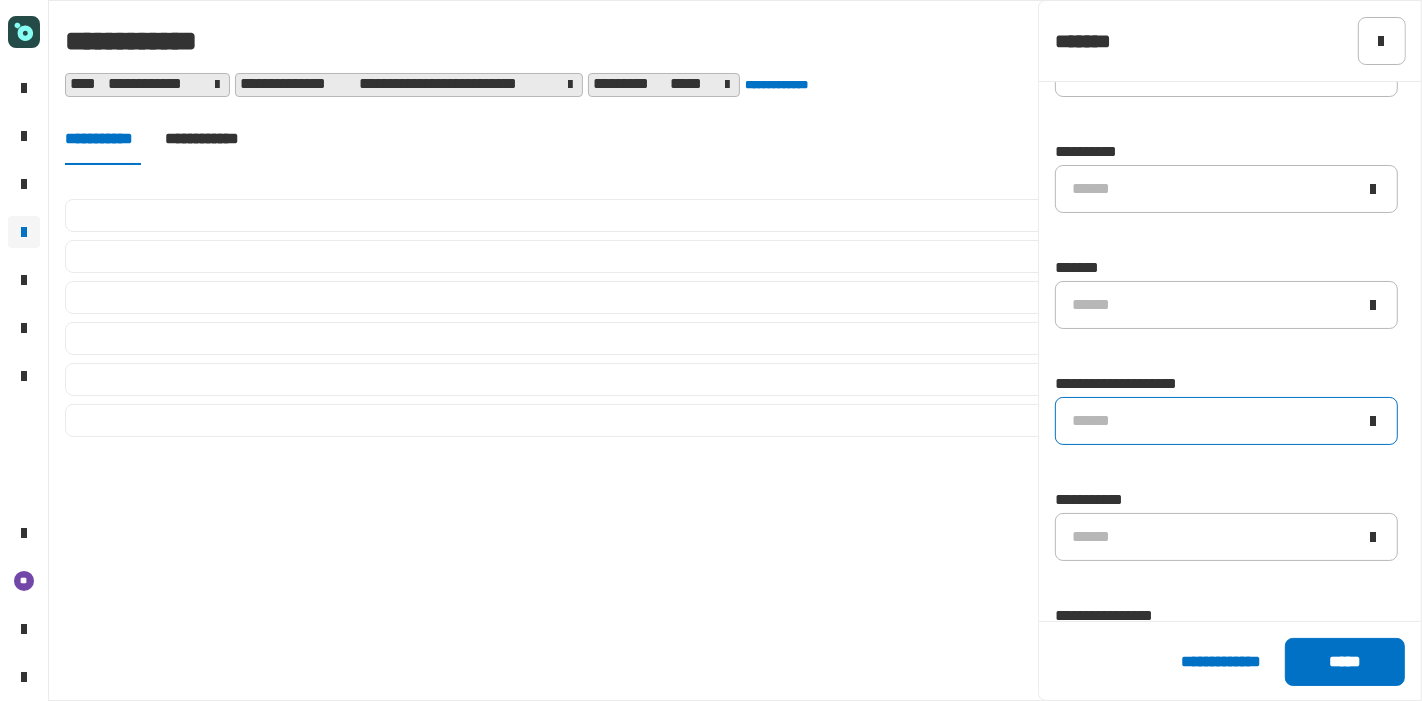 scroll, scrollTop: 0, scrollLeft: 0, axis: both 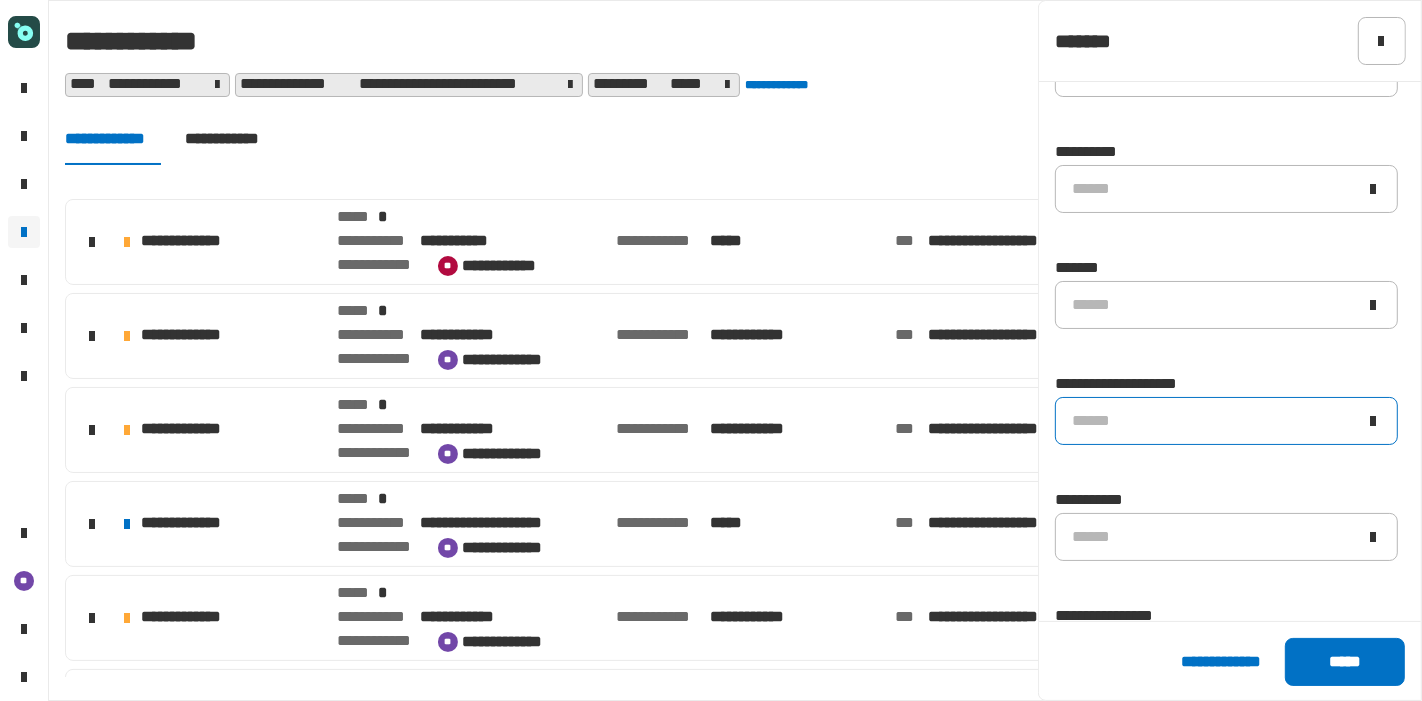 click on "******" 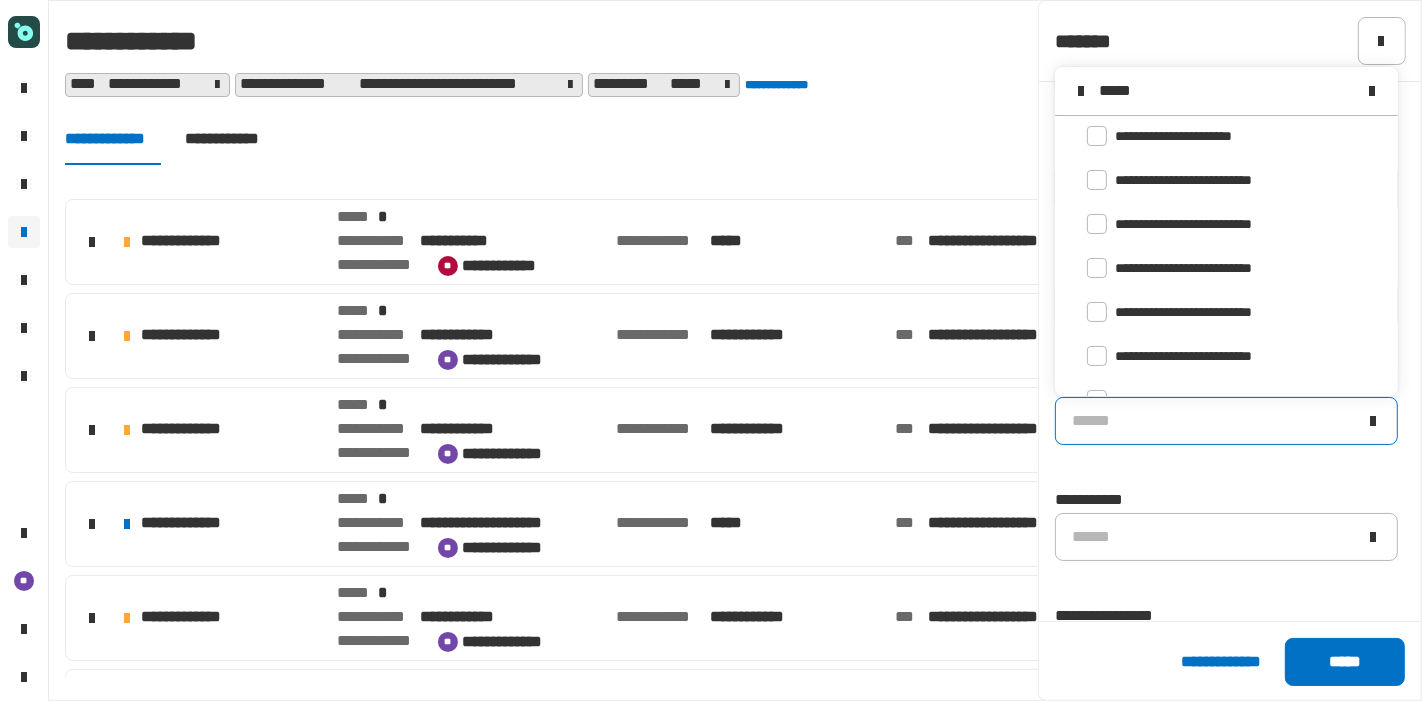 scroll, scrollTop: 0, scrollLeft: 0, axis: both 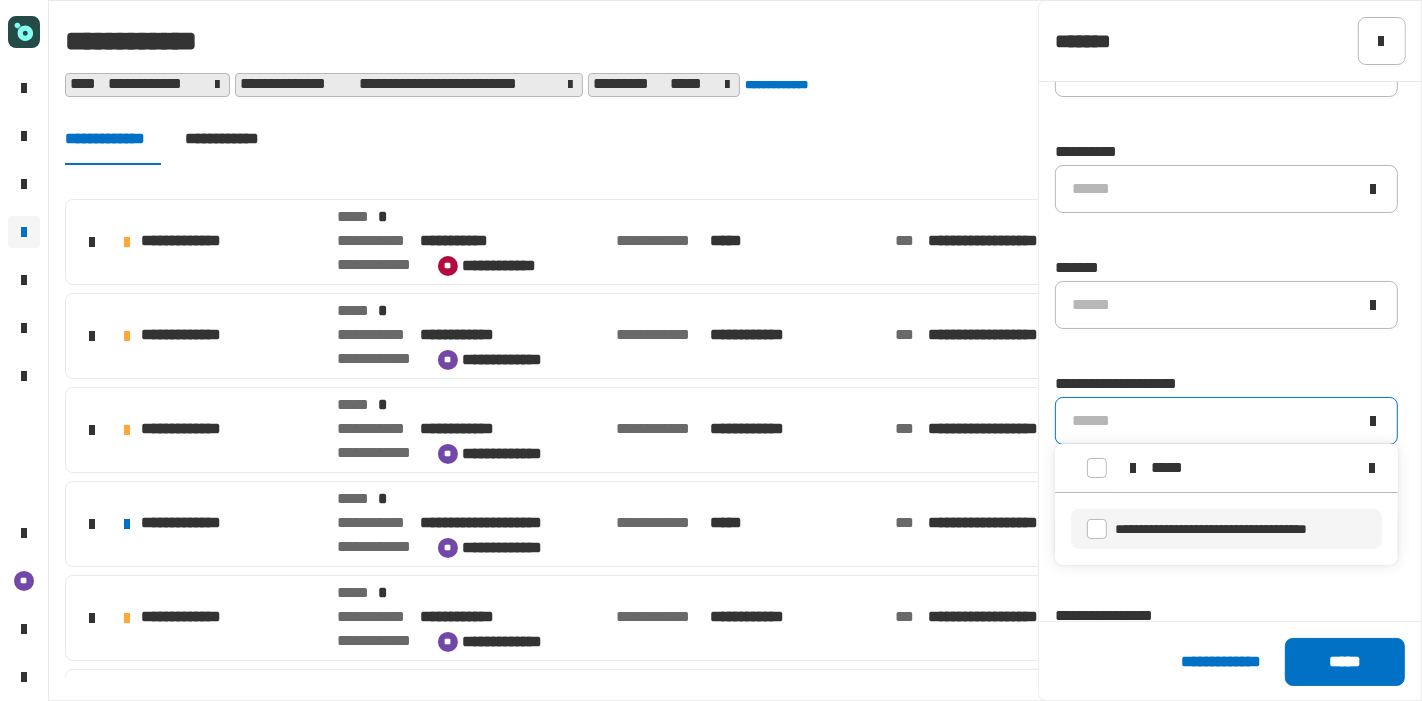 type on "*****" 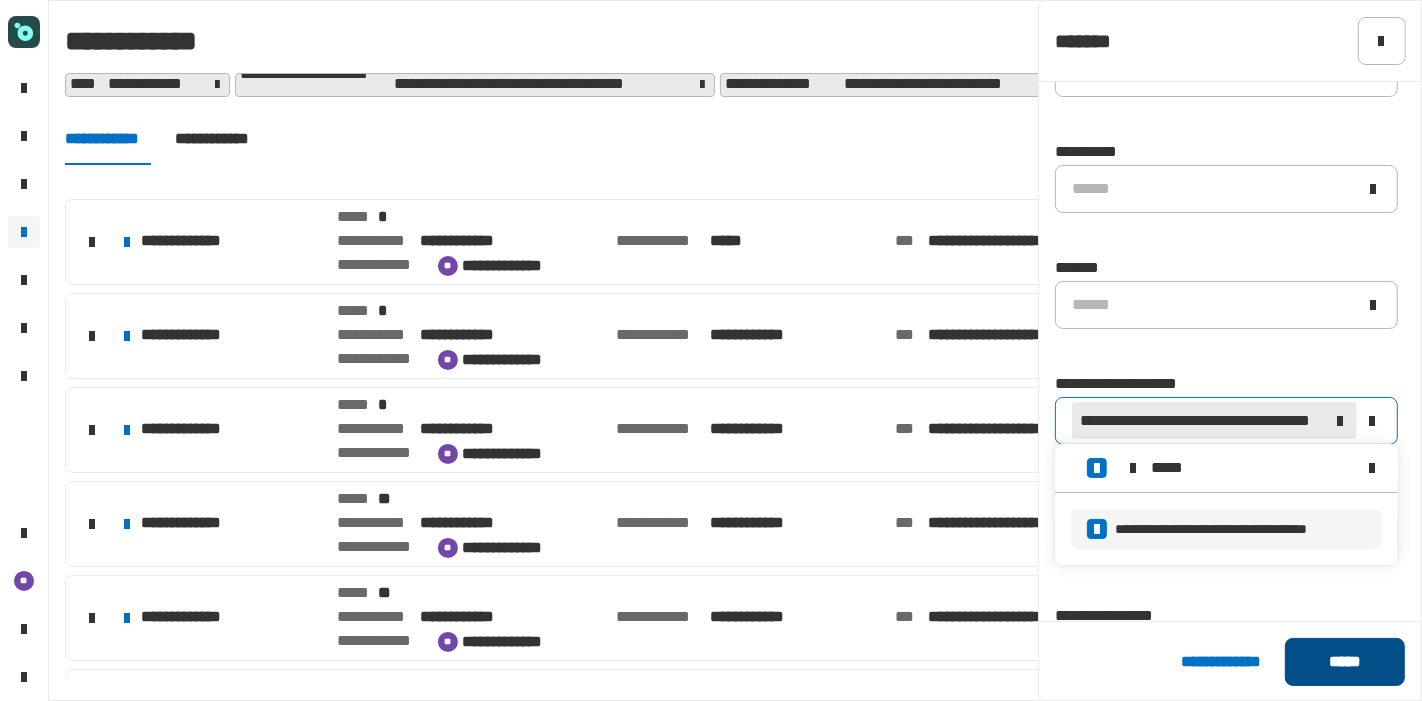 click on "*****" 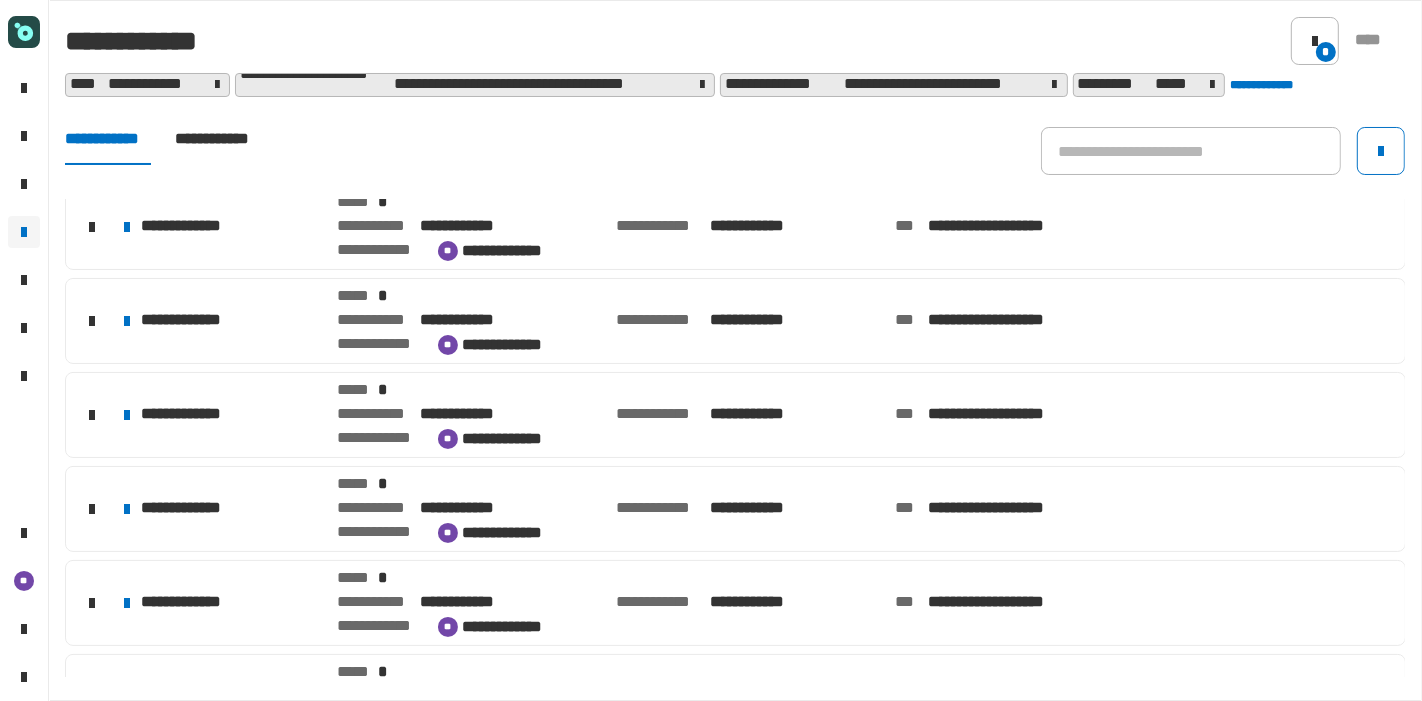 scroll, scrollTop: 1476, scrollLeft: 0, axis: vertical 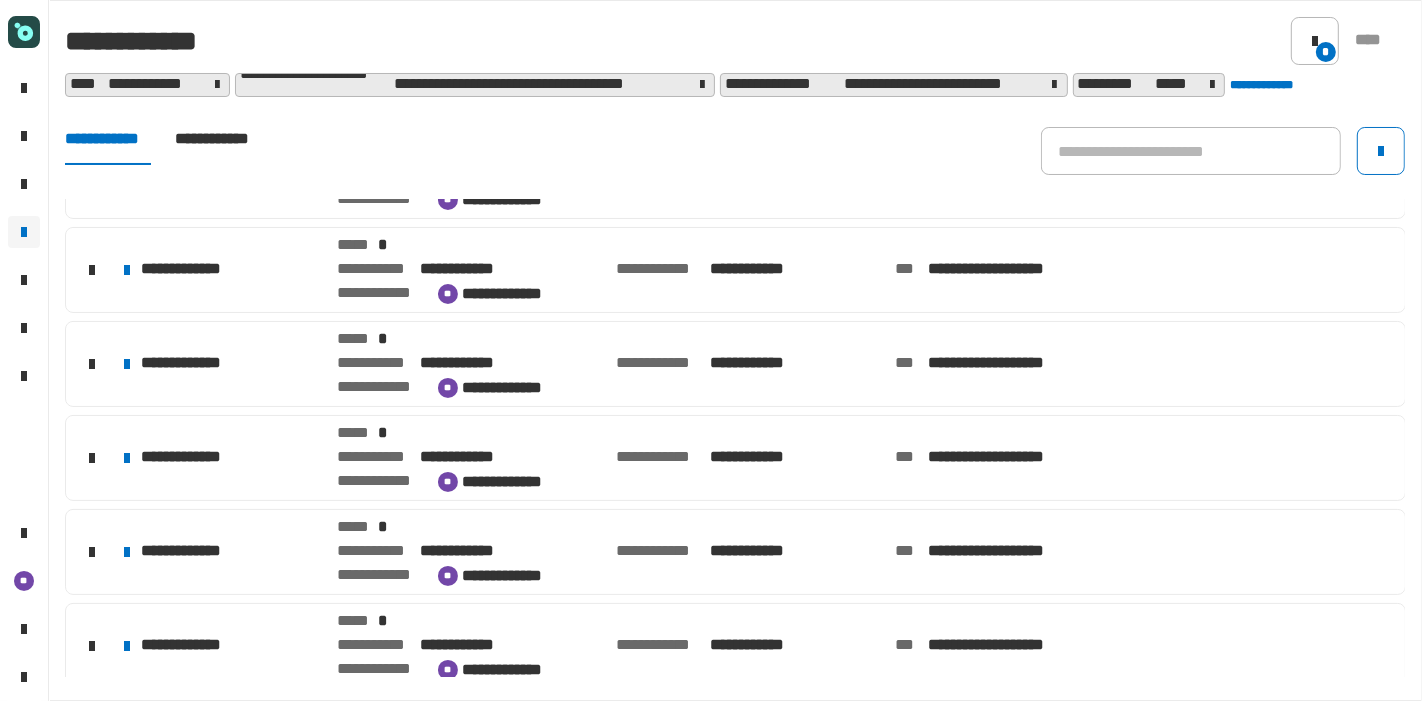 click on "[FIRST] [LAST] [STREET] [CITY], [STATE] [ZIP]" 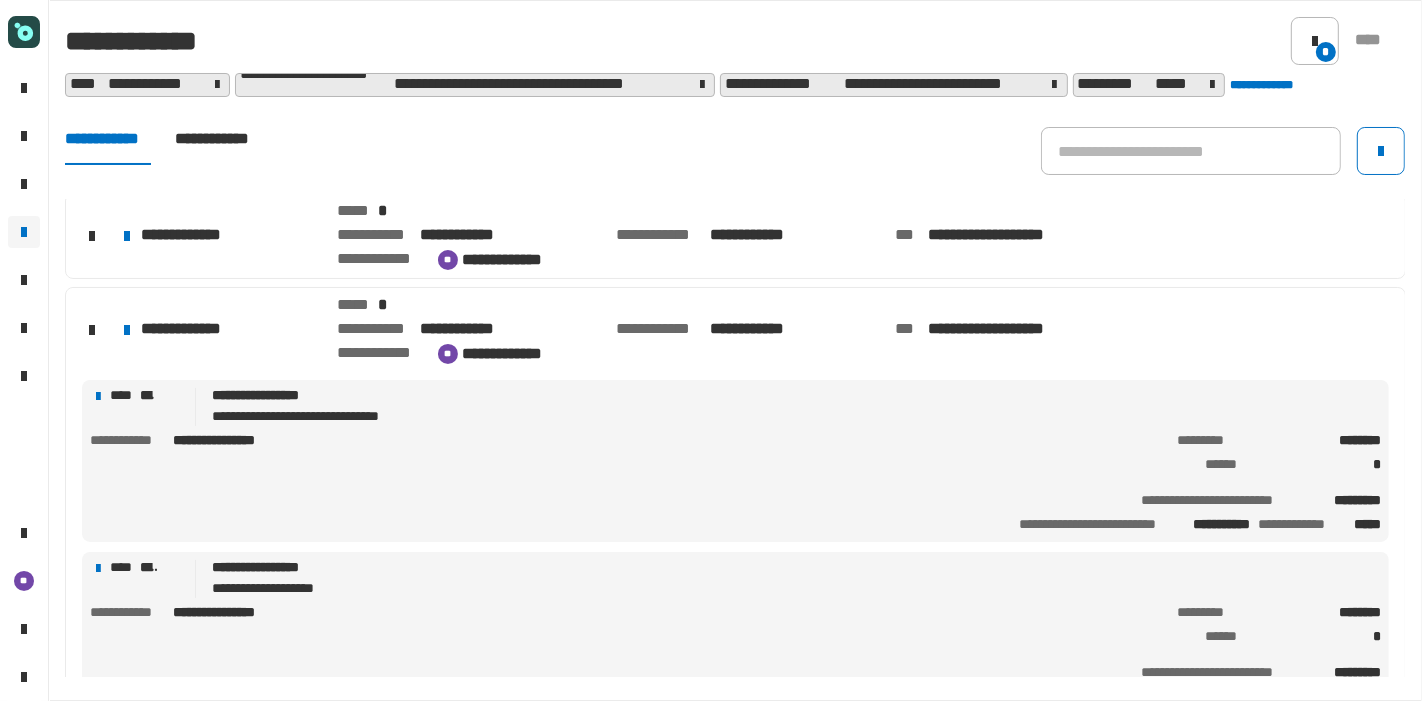 scroll, scrollTop: 1834, scrollLeft: 0, axis: vertical 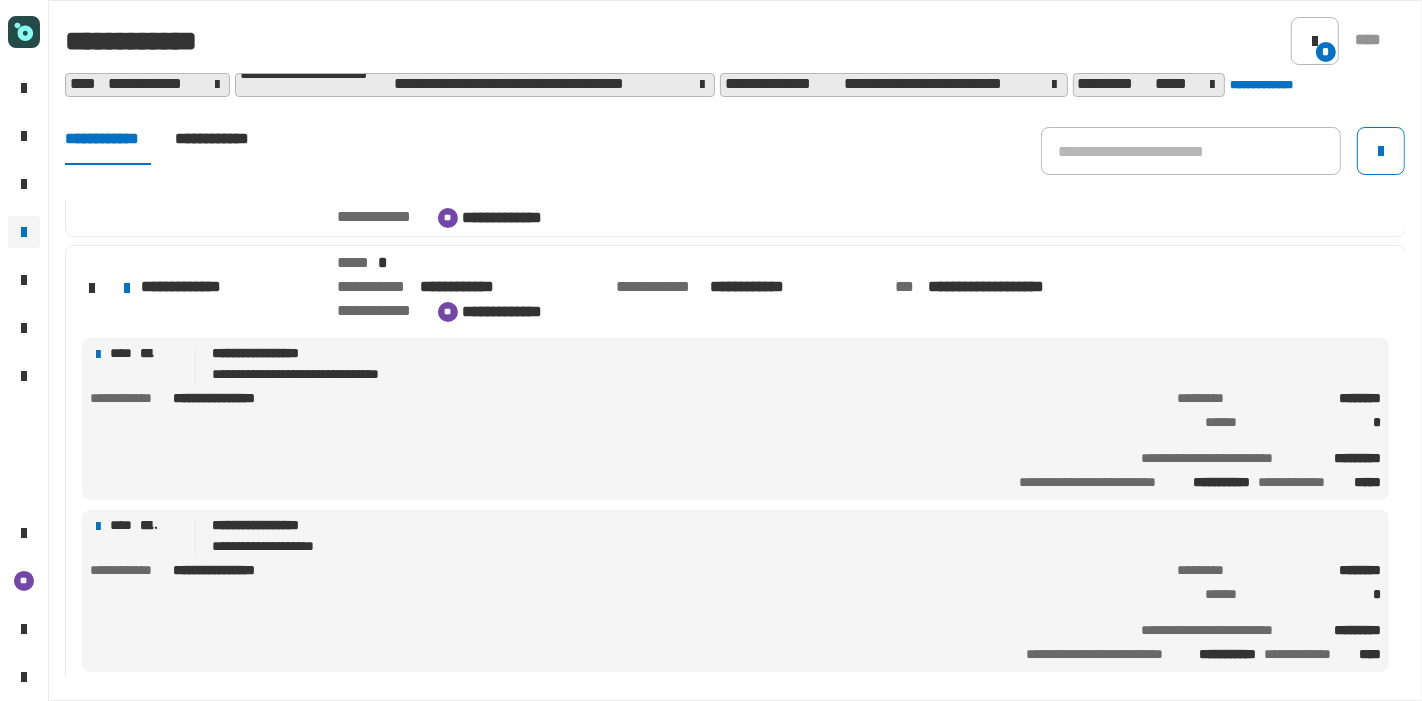 click on "**********" 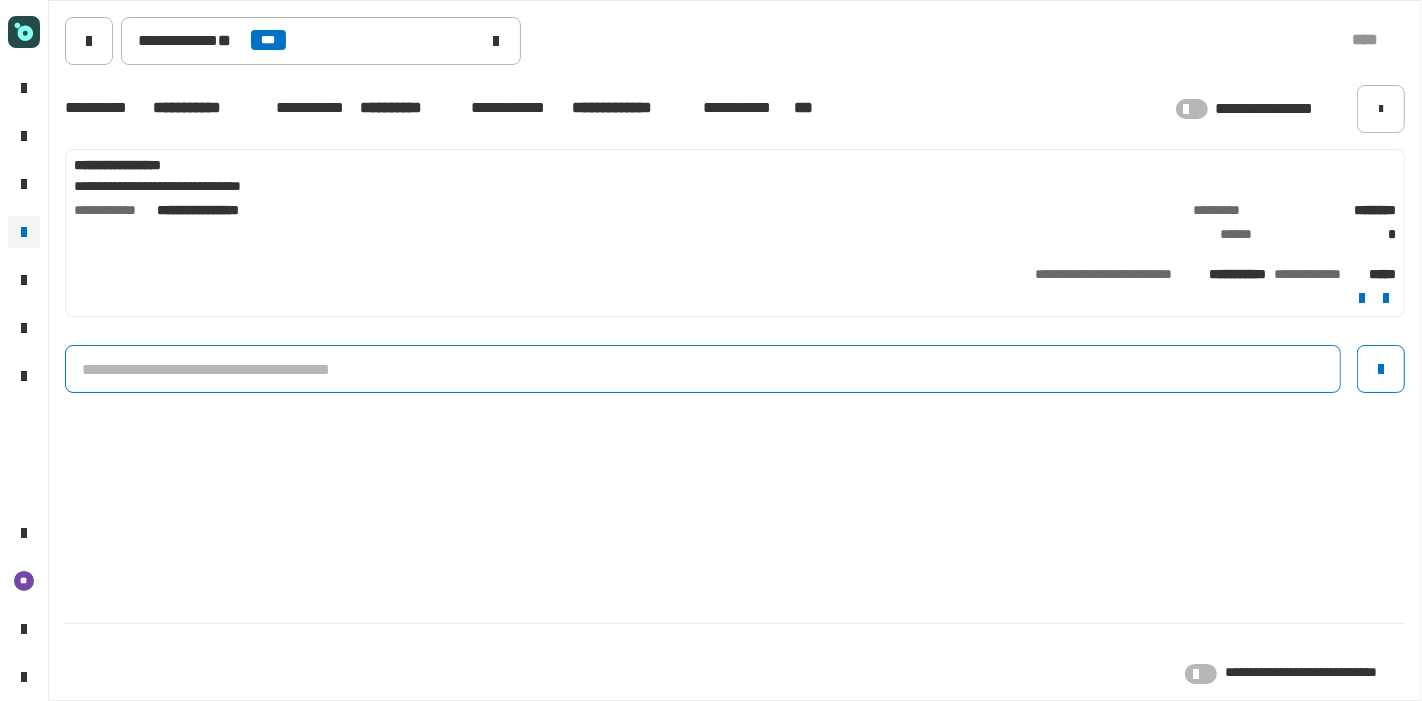 click 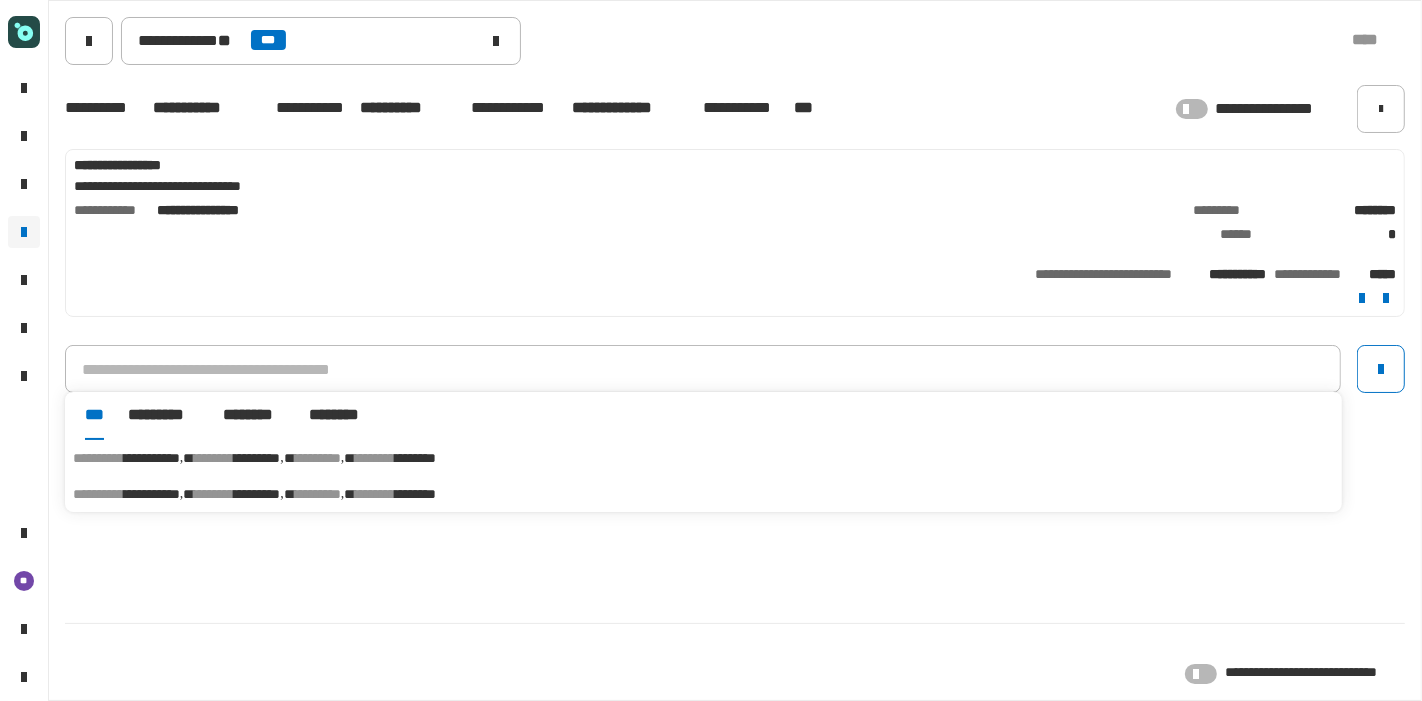click on "********" at bounding box center [415, 458] 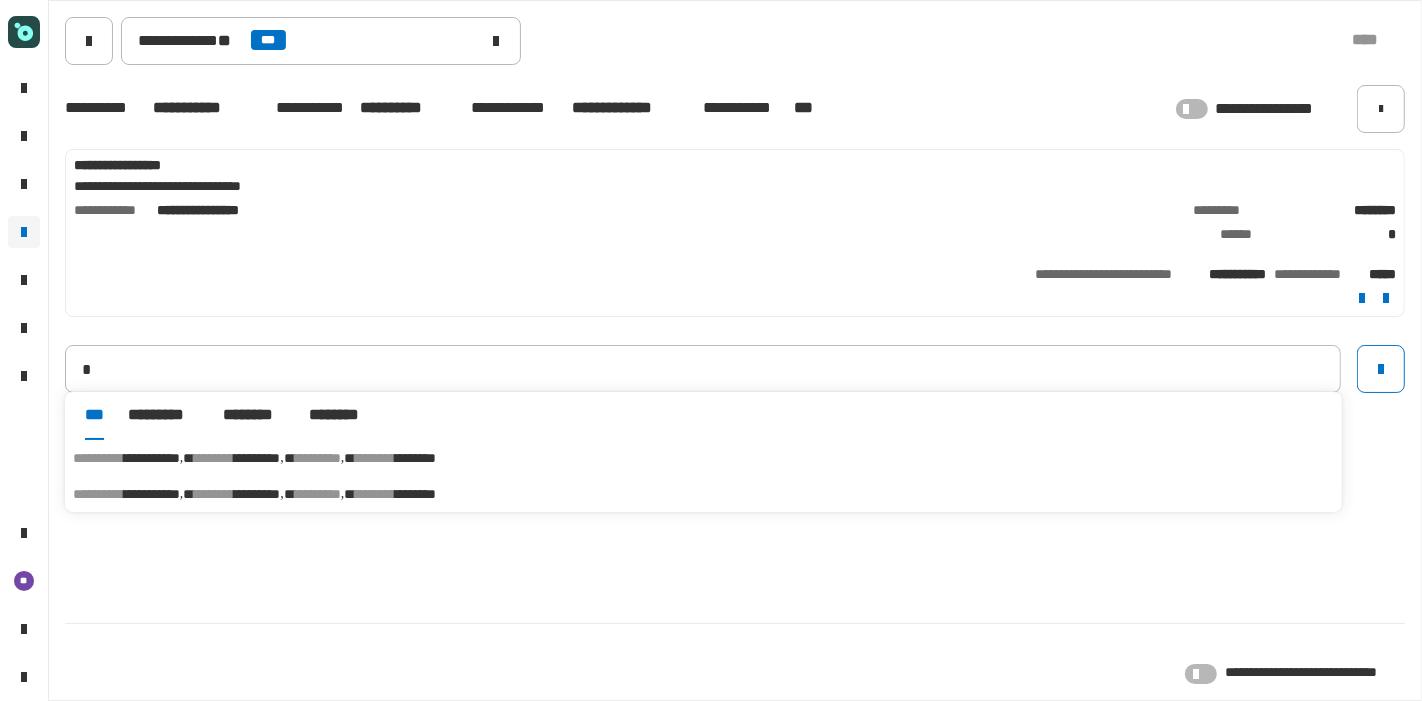 type on "**********" 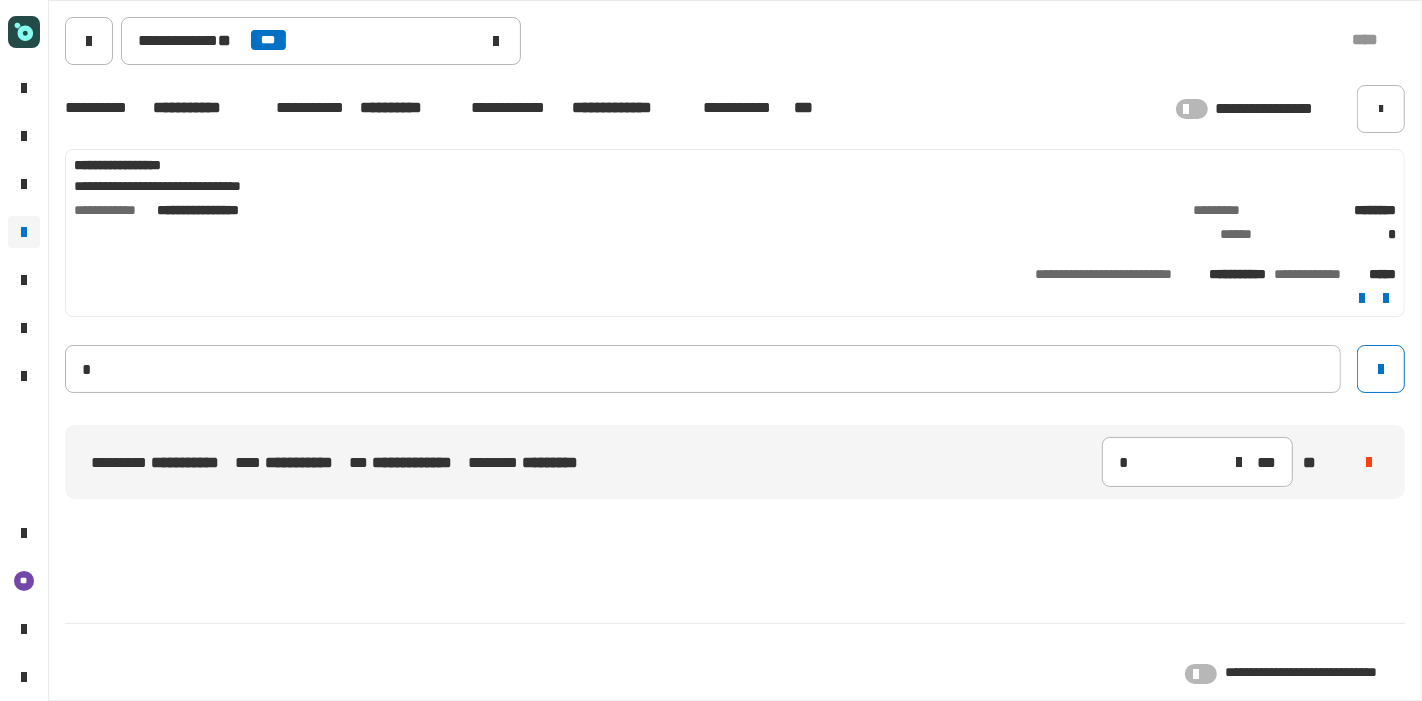type 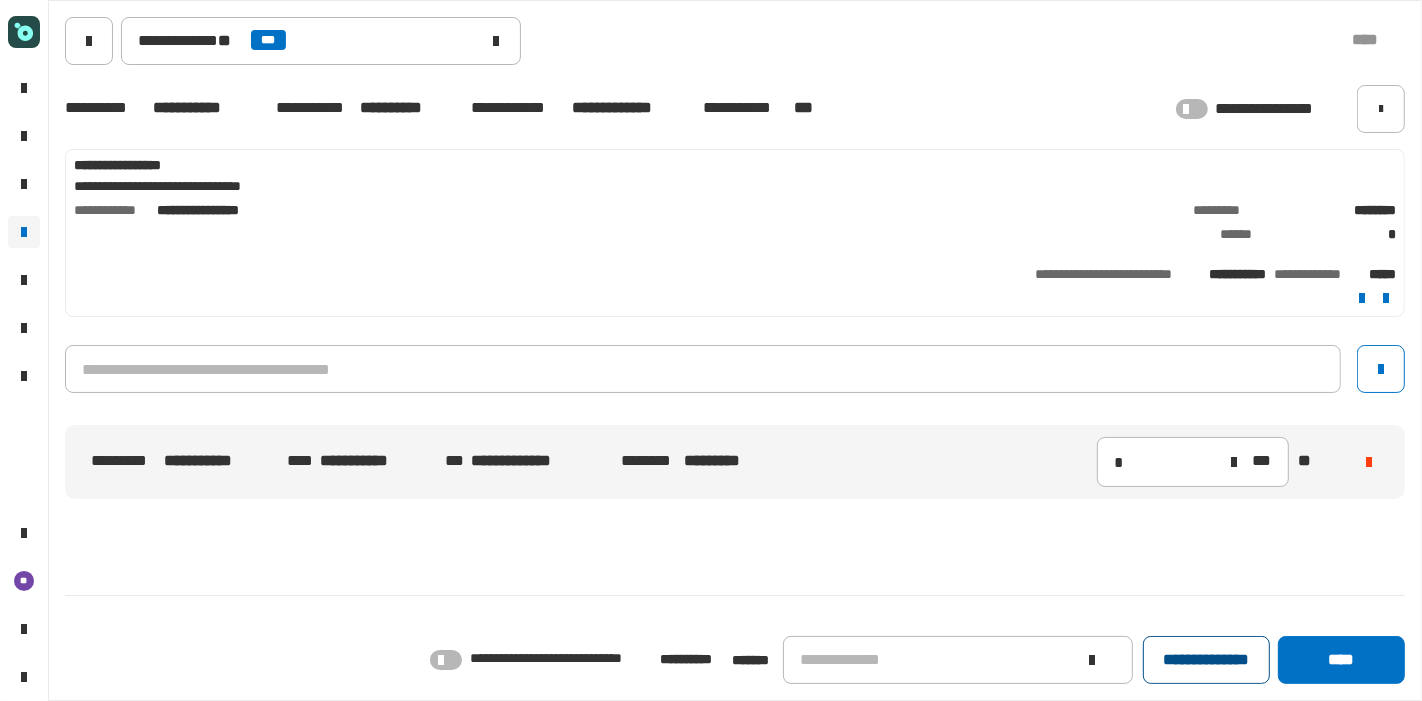 click on "**********" 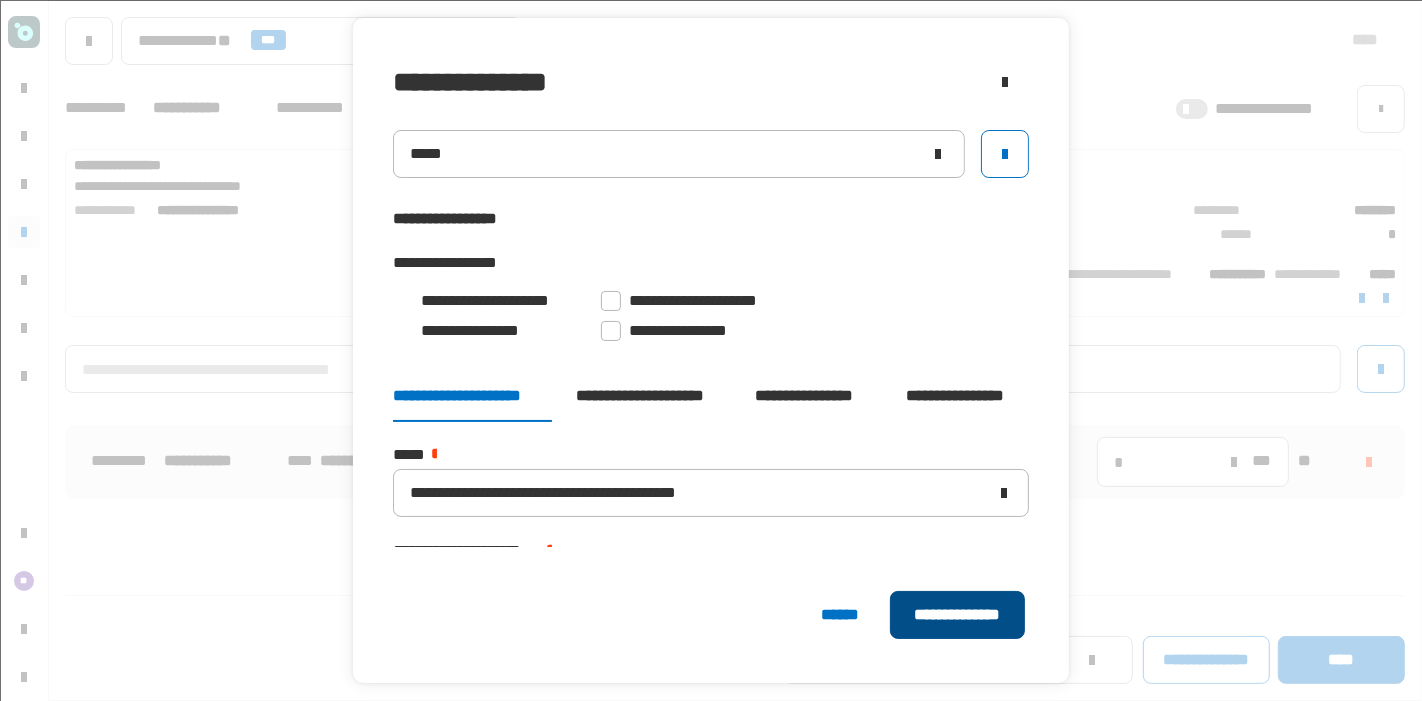 click on "**********" 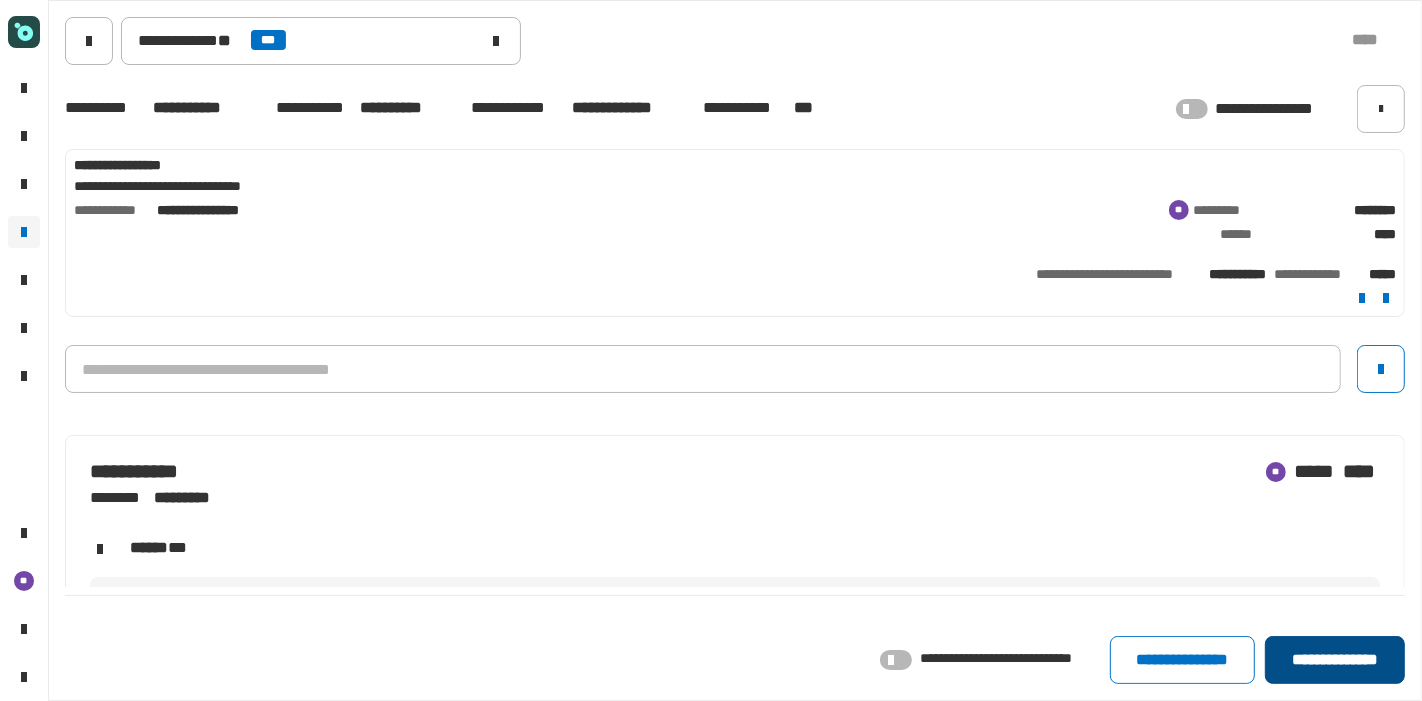 click on "**********" 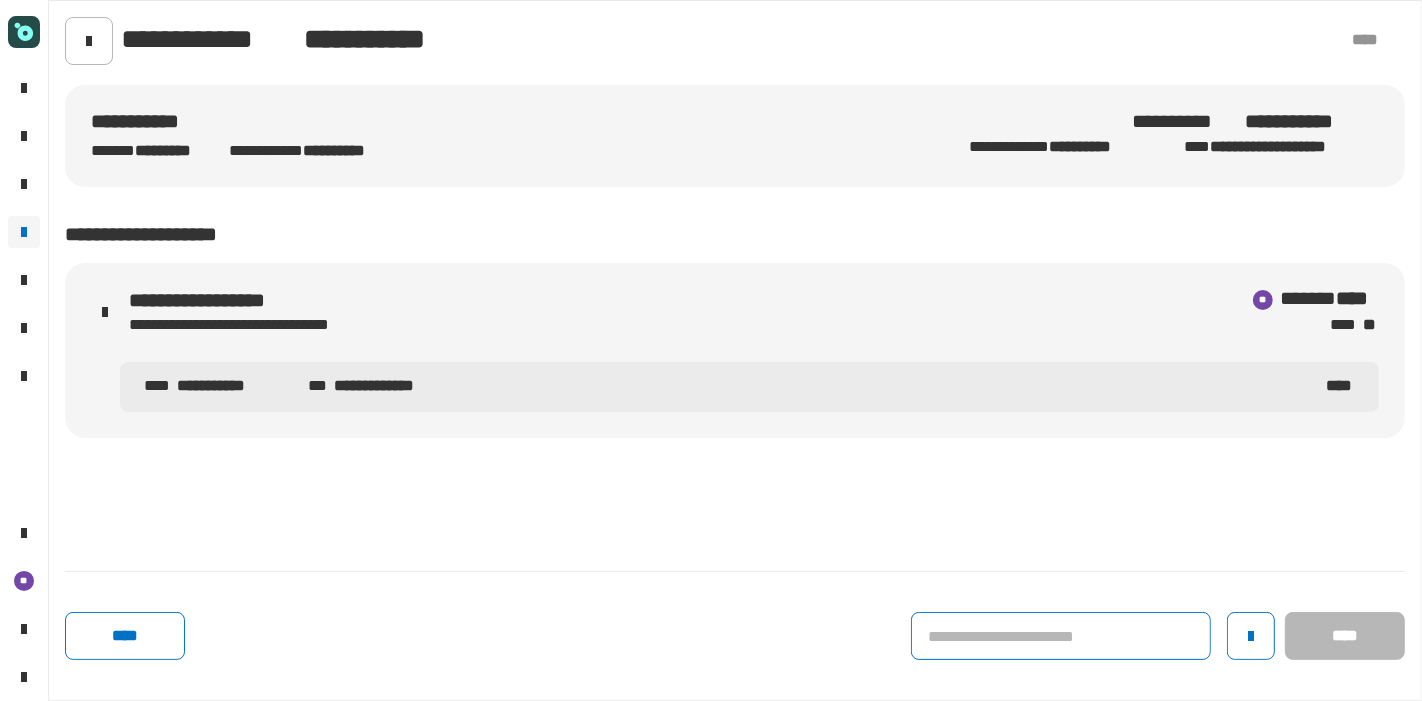 click 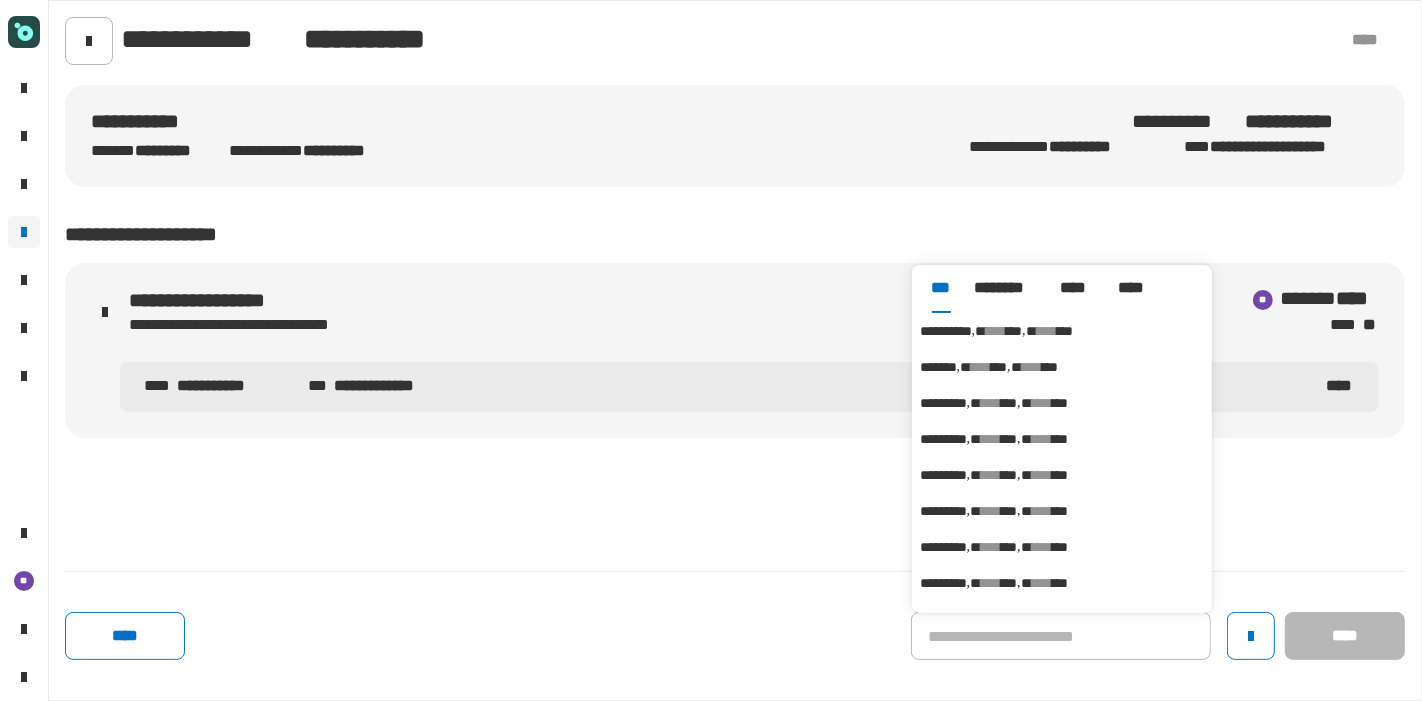 click on "****" at bounding box center (996, 331) 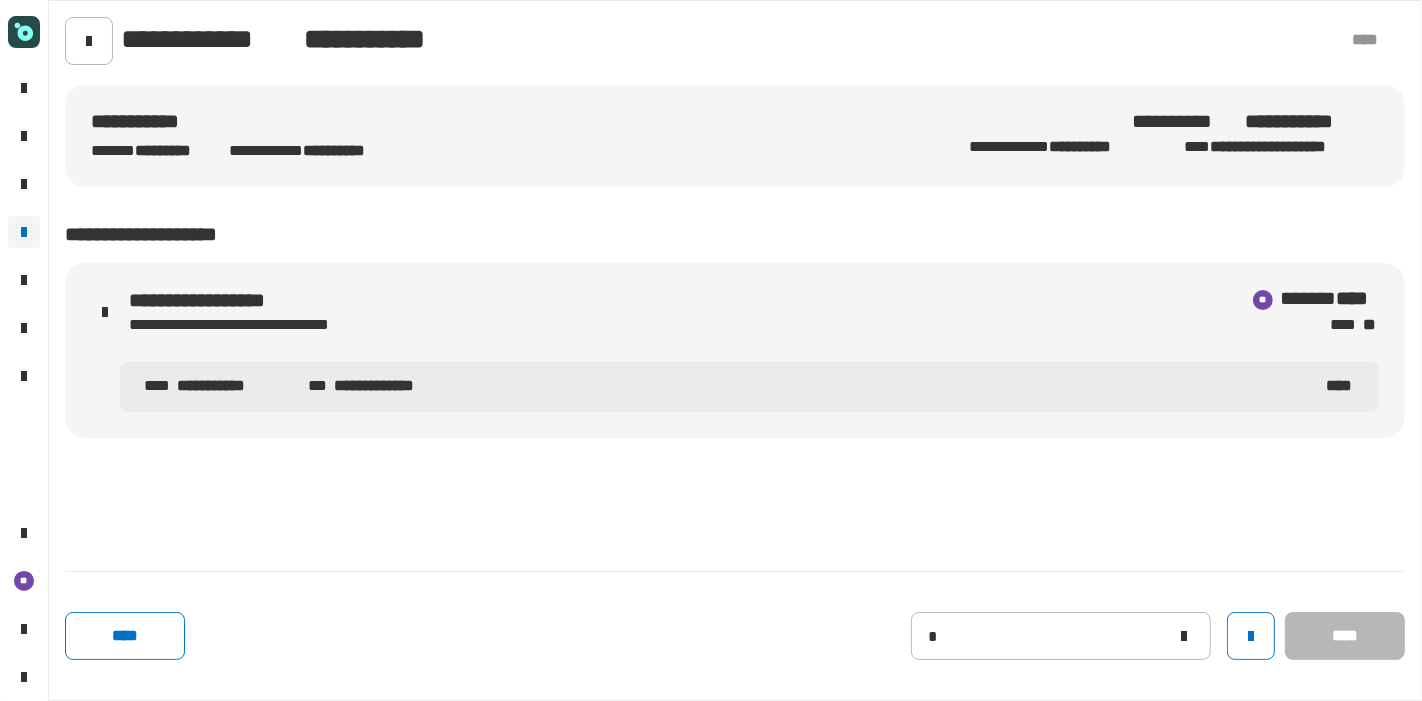 type on "**********" 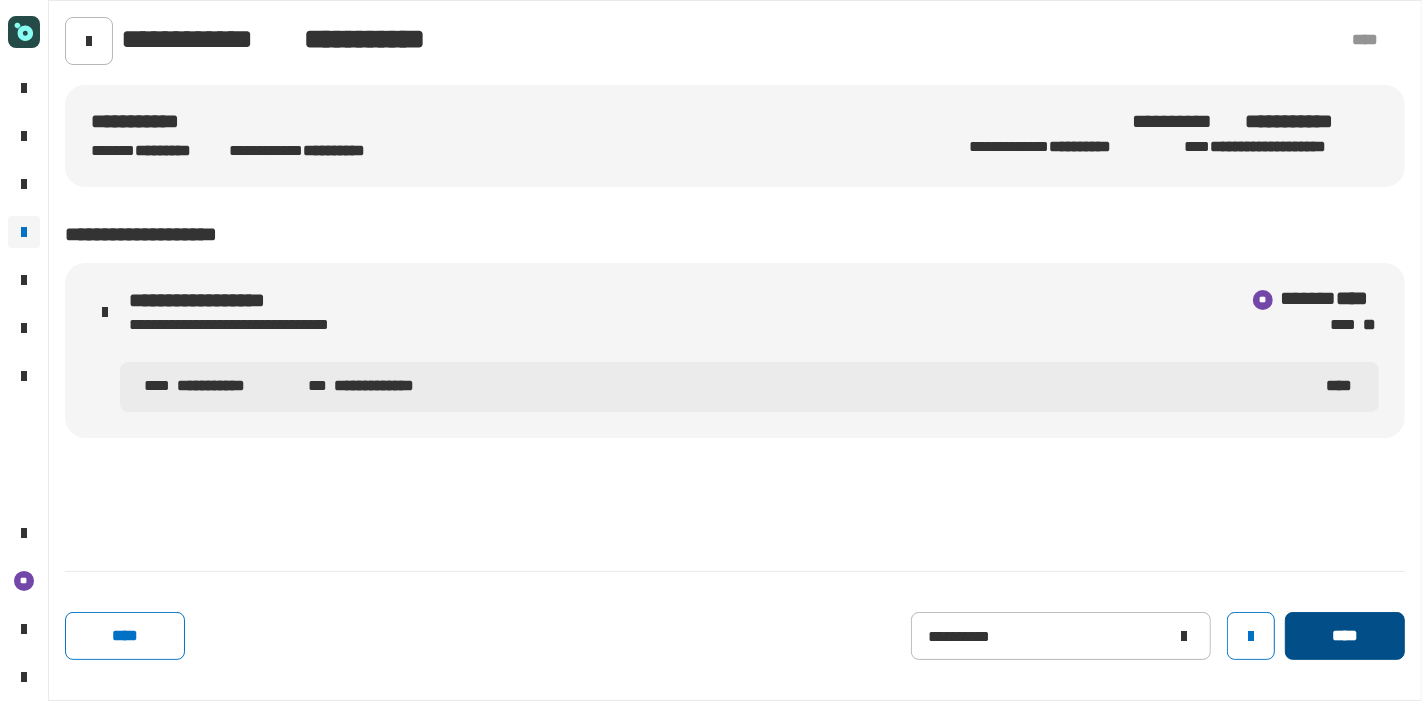 click on "****" 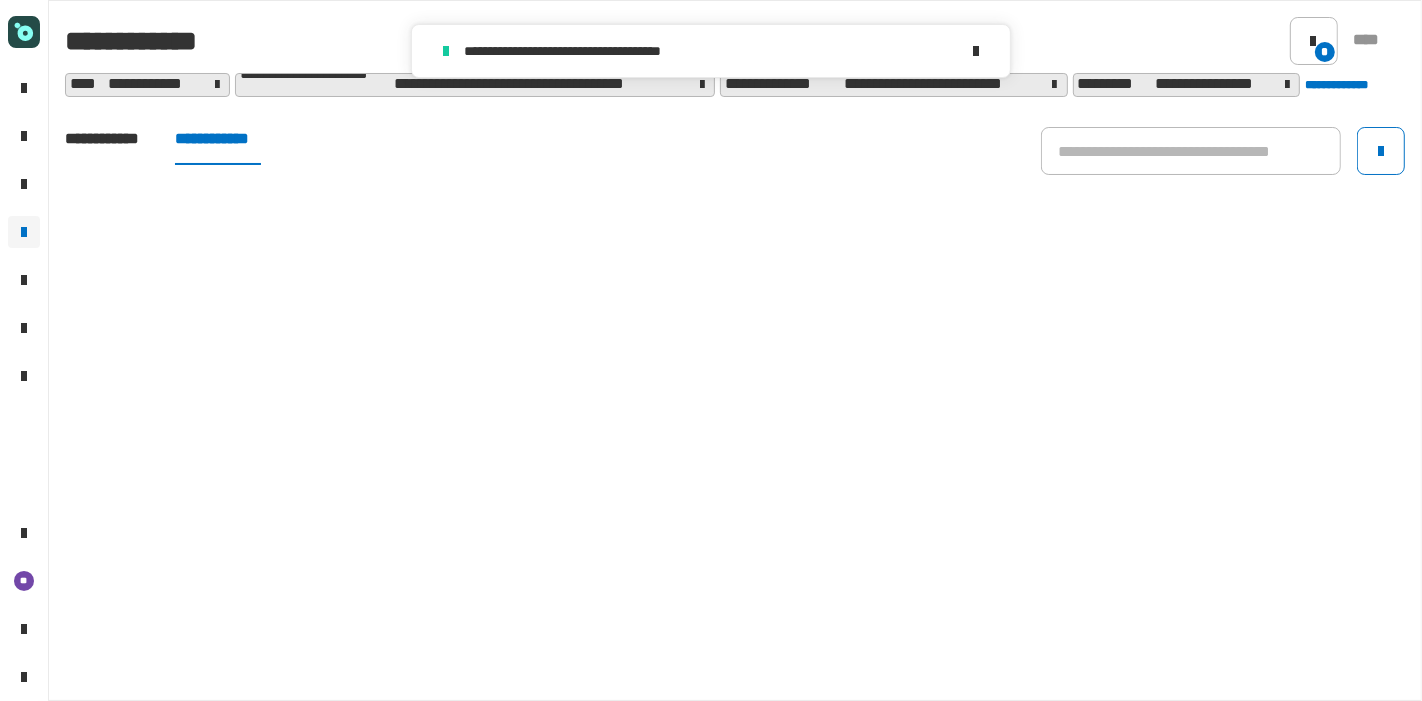 click on "**********" 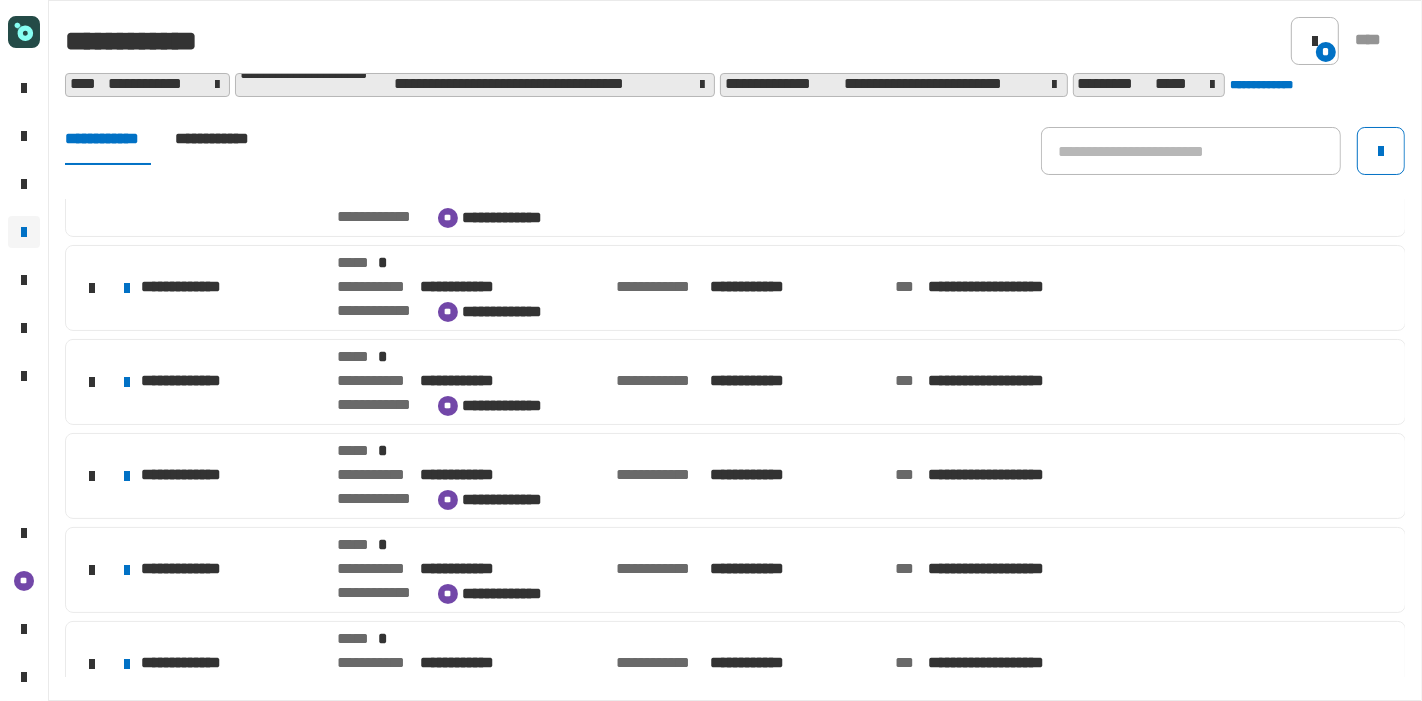 scroll, scrollTop: 1476, scrollLeft: 0, axis: vertical 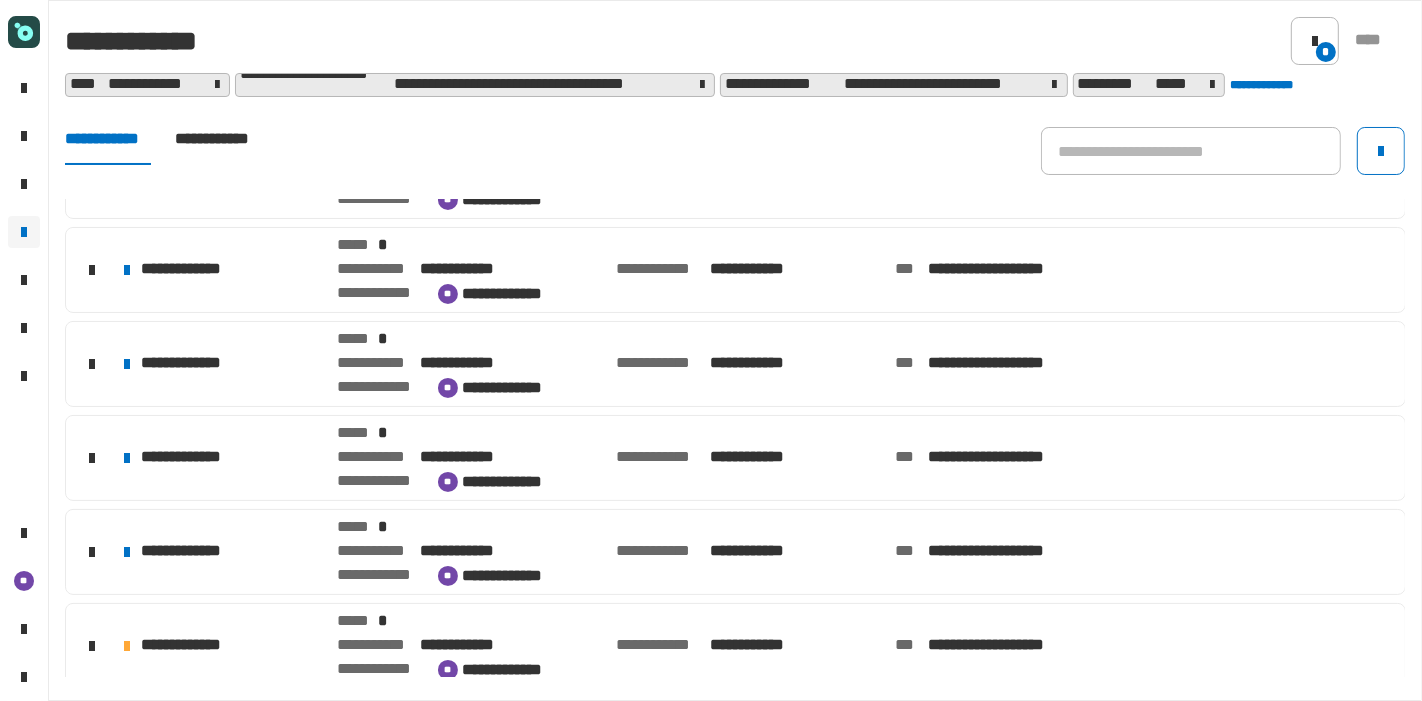 click on "[FIRST] [LAST] [STREET] [CITY], [STATE] [ZIP]" 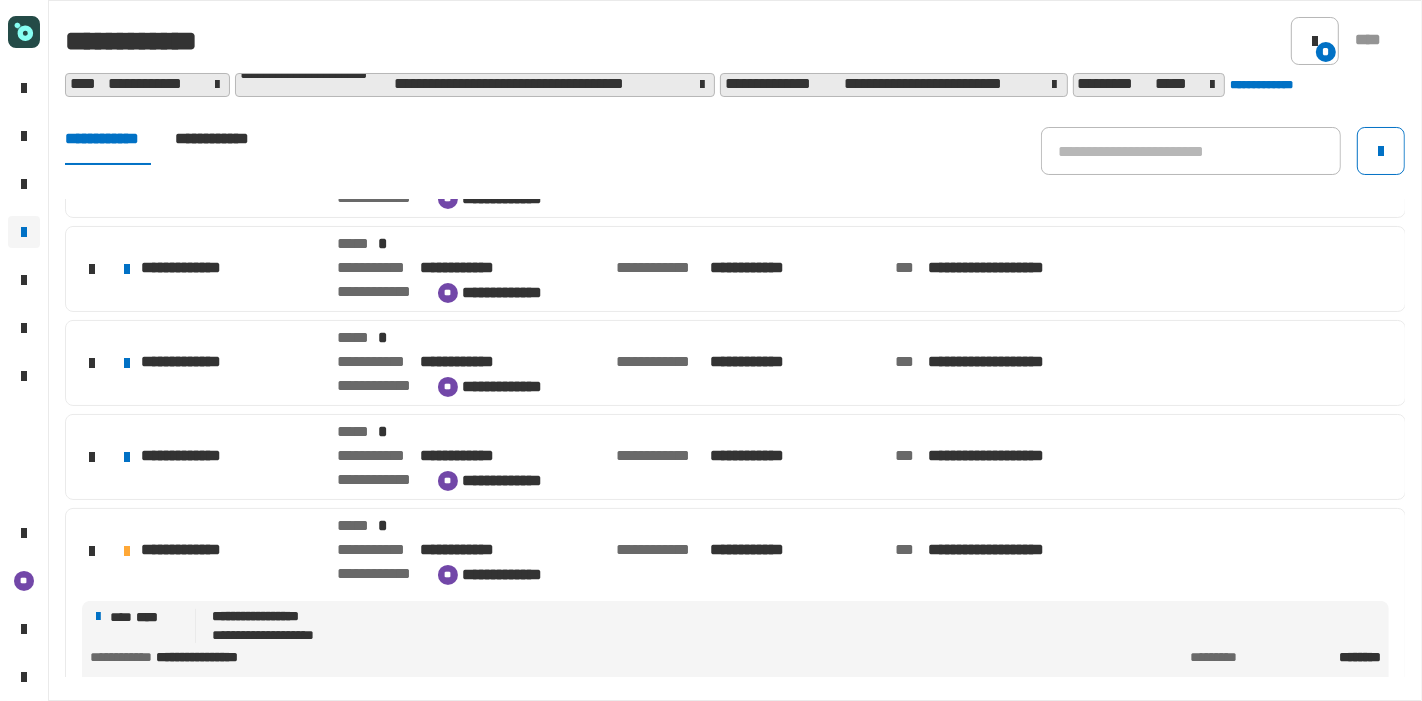scroll, scrollTop: 1662, scrollLeft: 0, axis: vertical 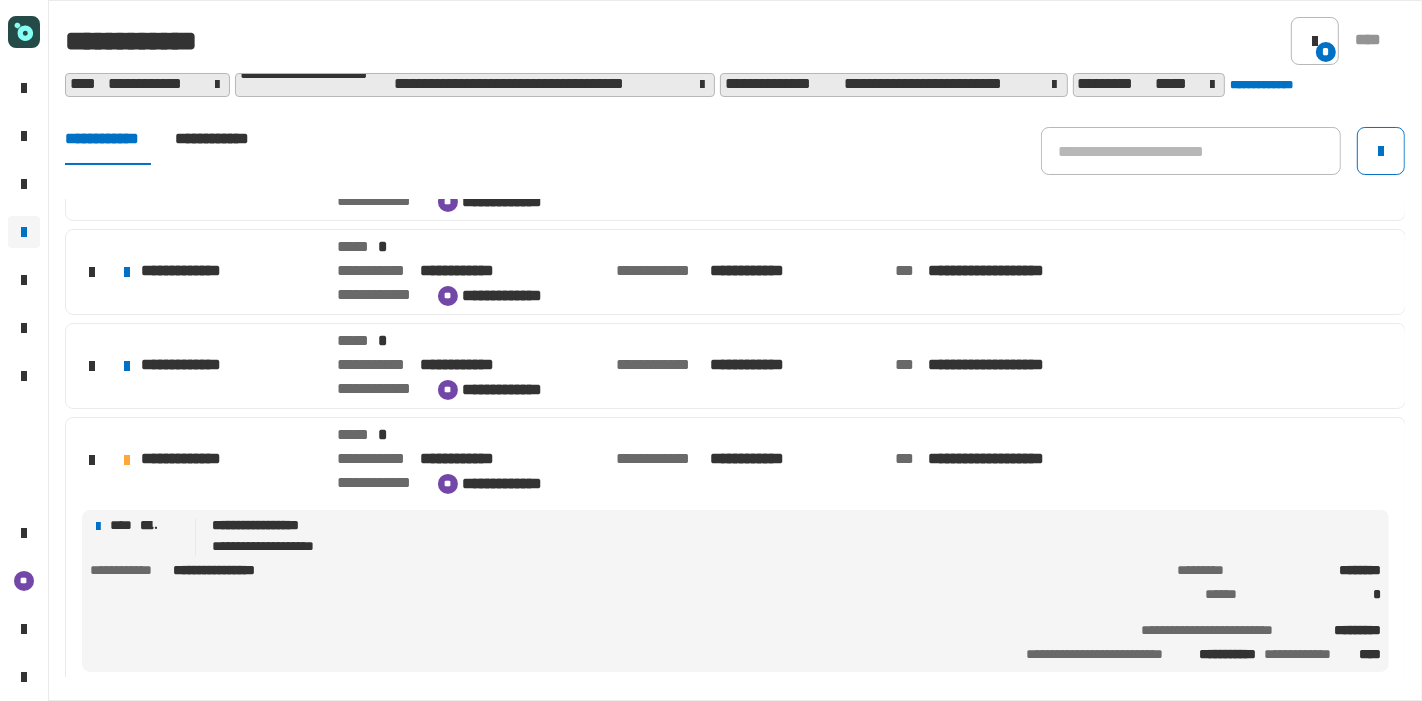 click on "**********" 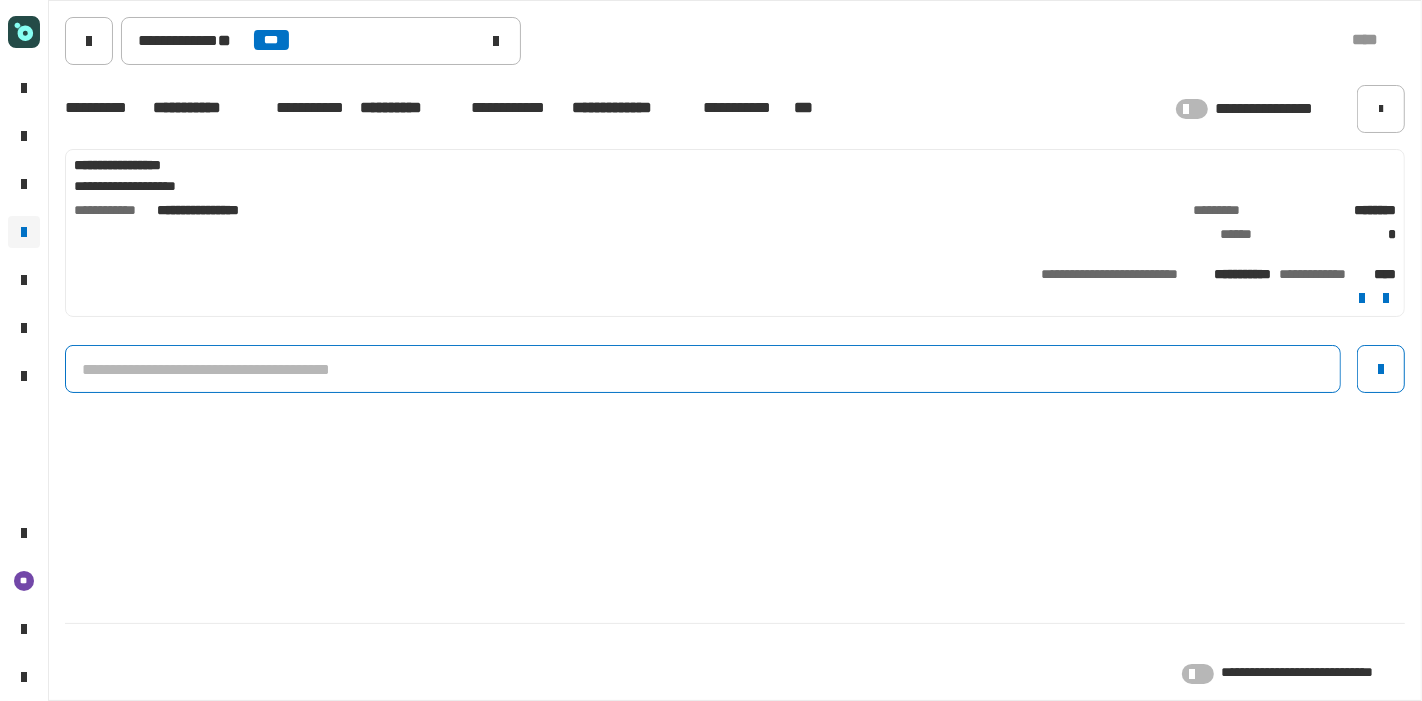 click 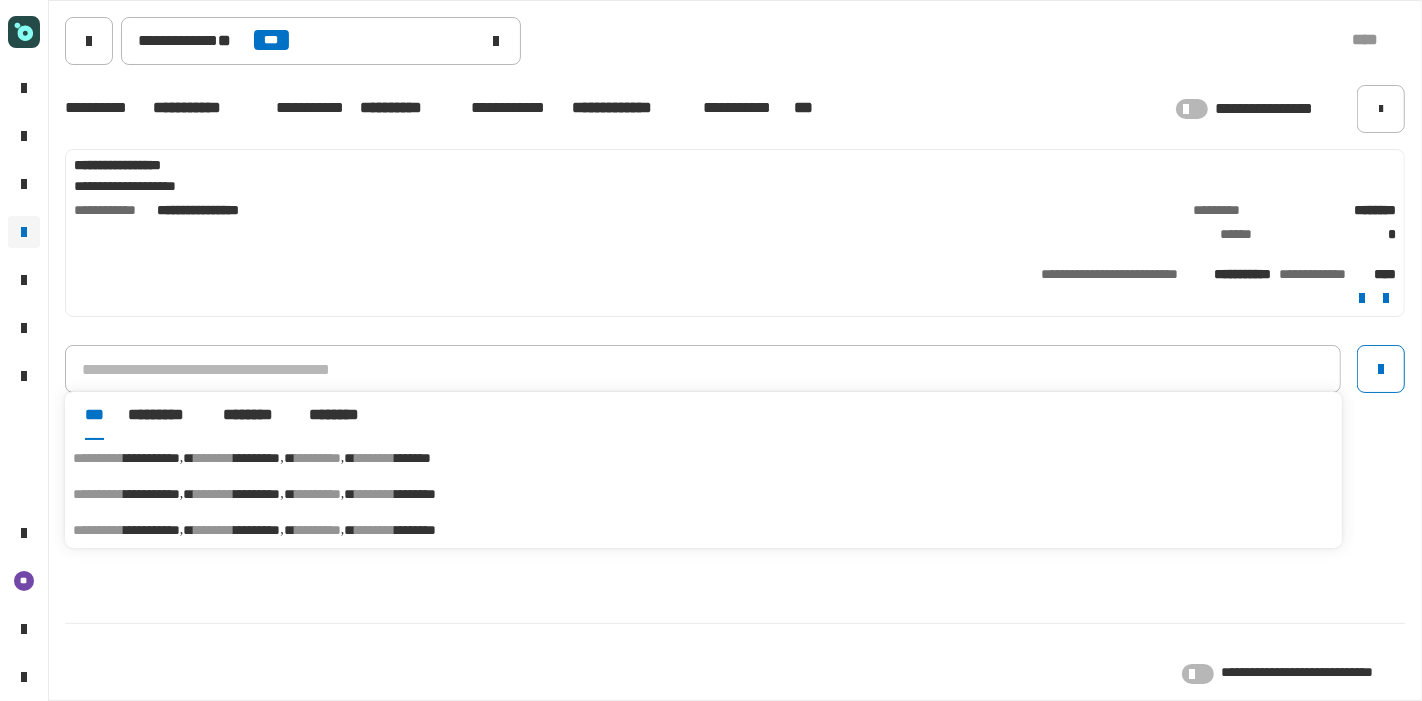 click on "*******" at bounding box center [413, 458] 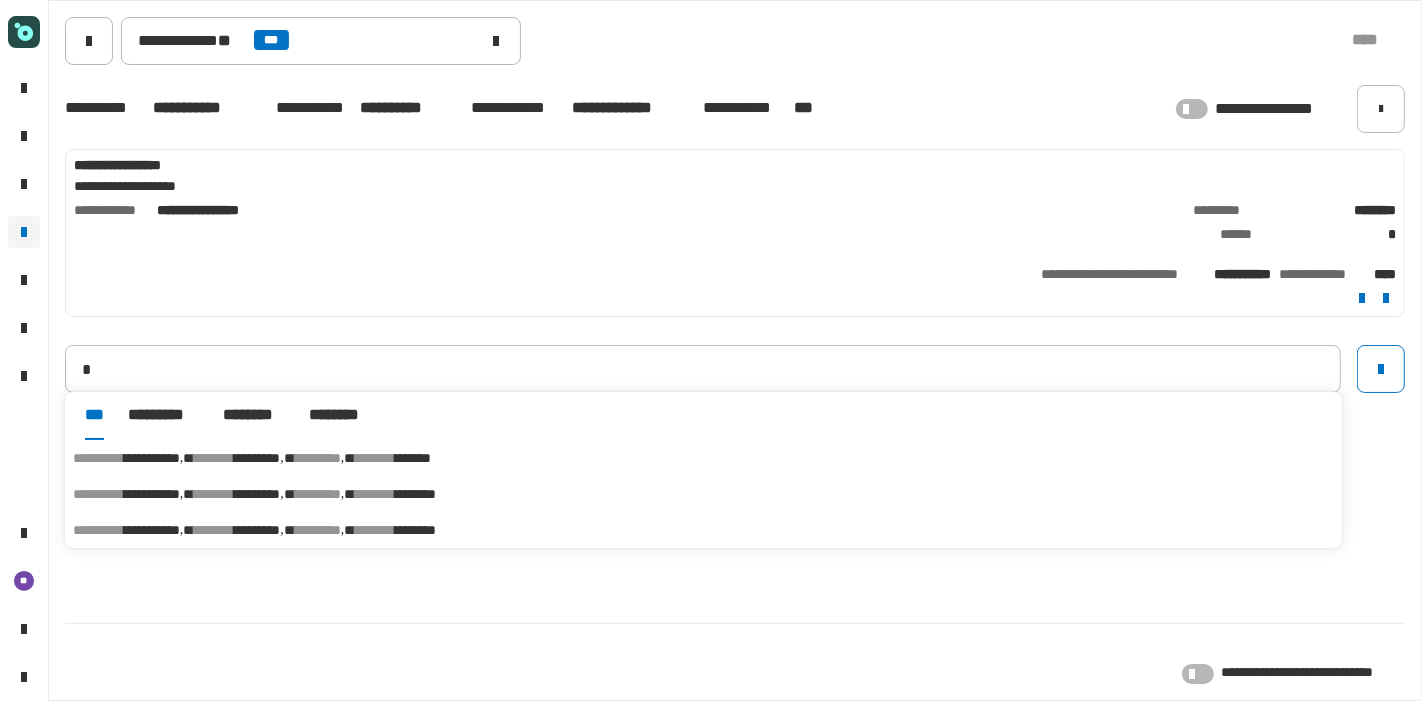 type on "**********" 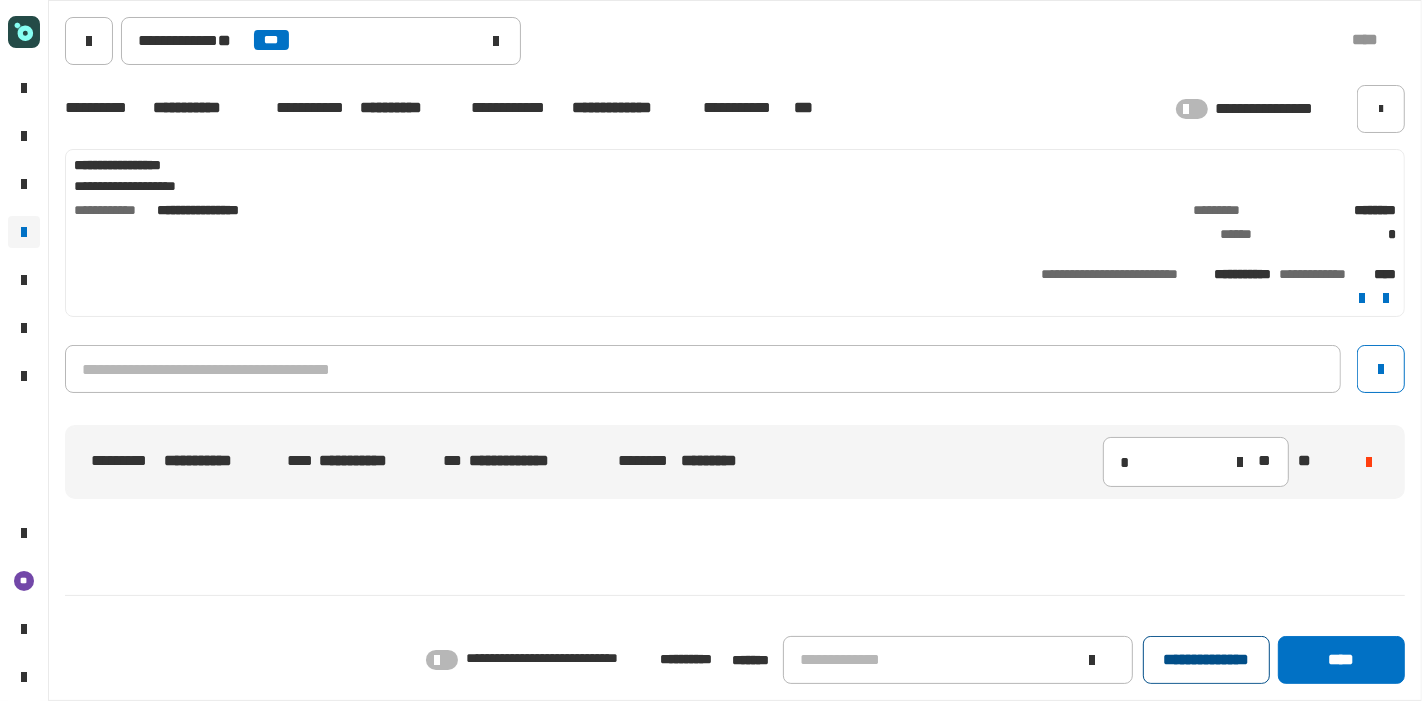 click on "**********" 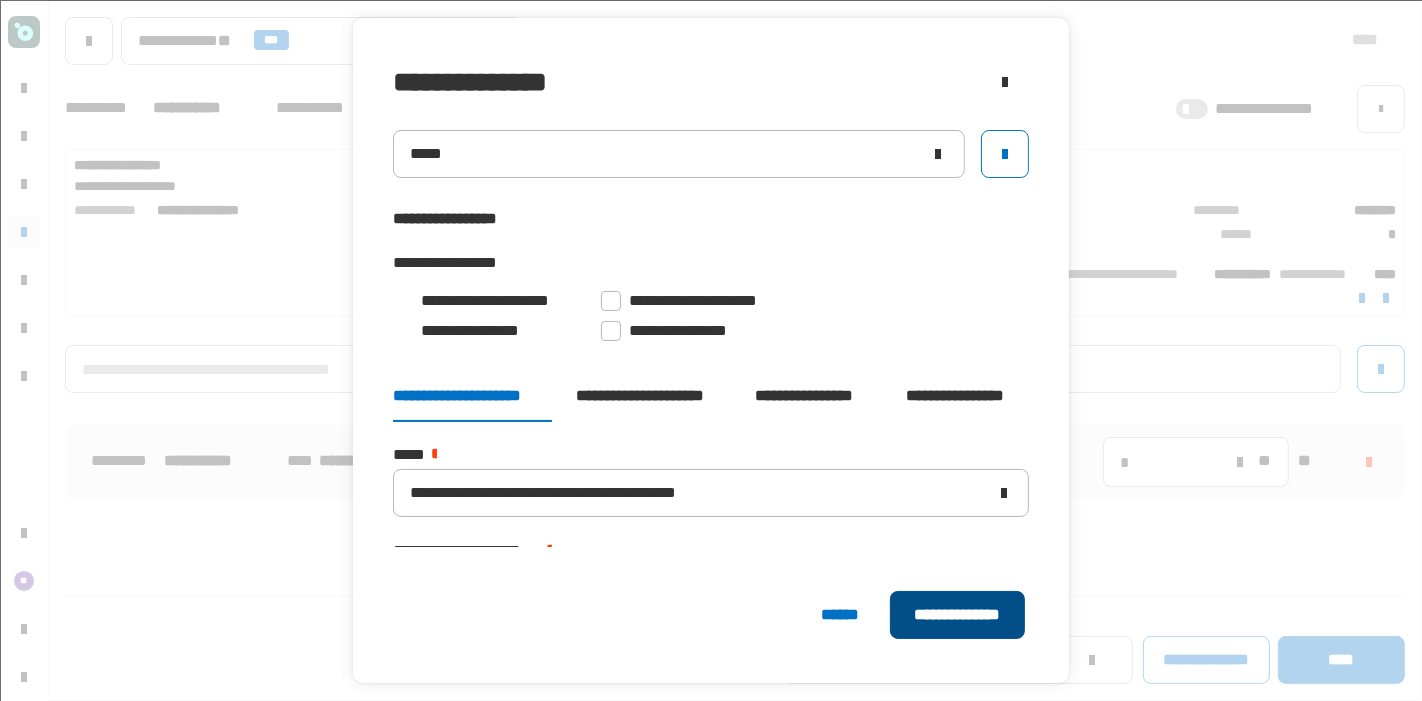 click on "**********" 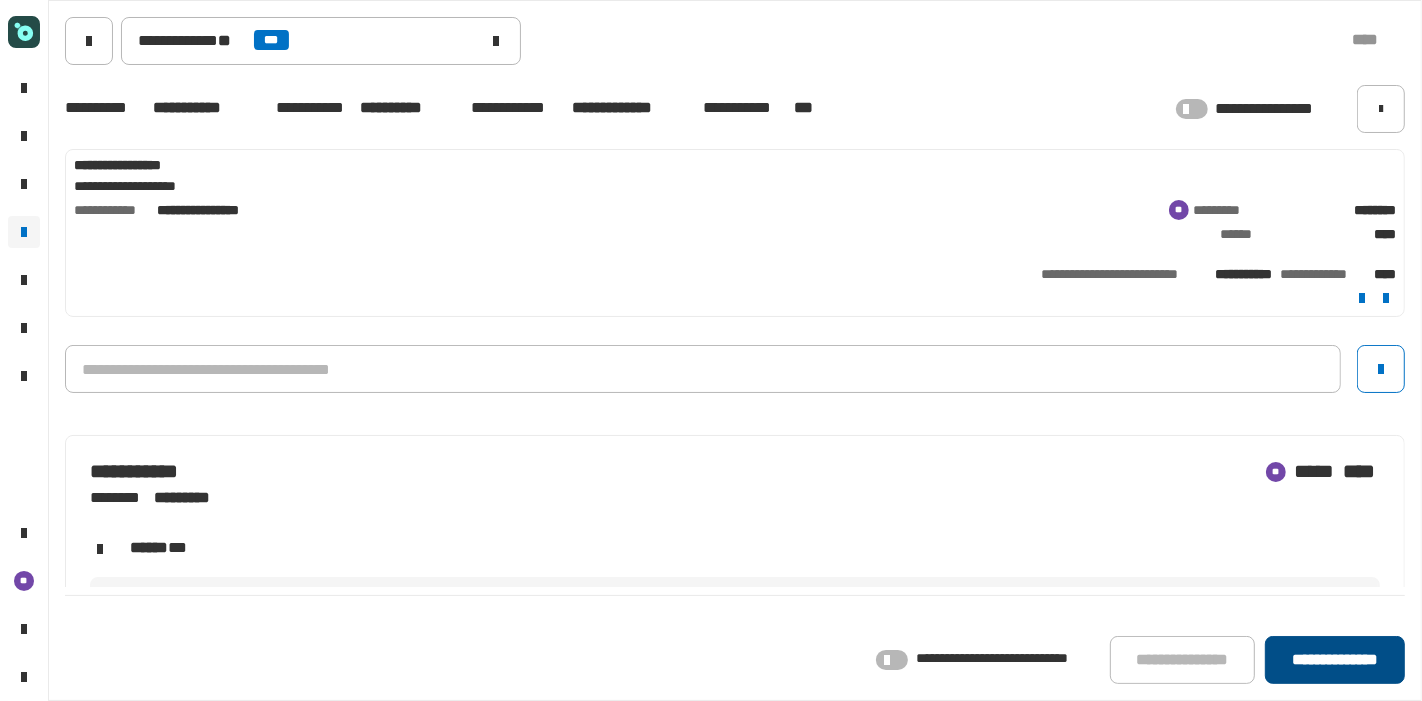 click on "**********" 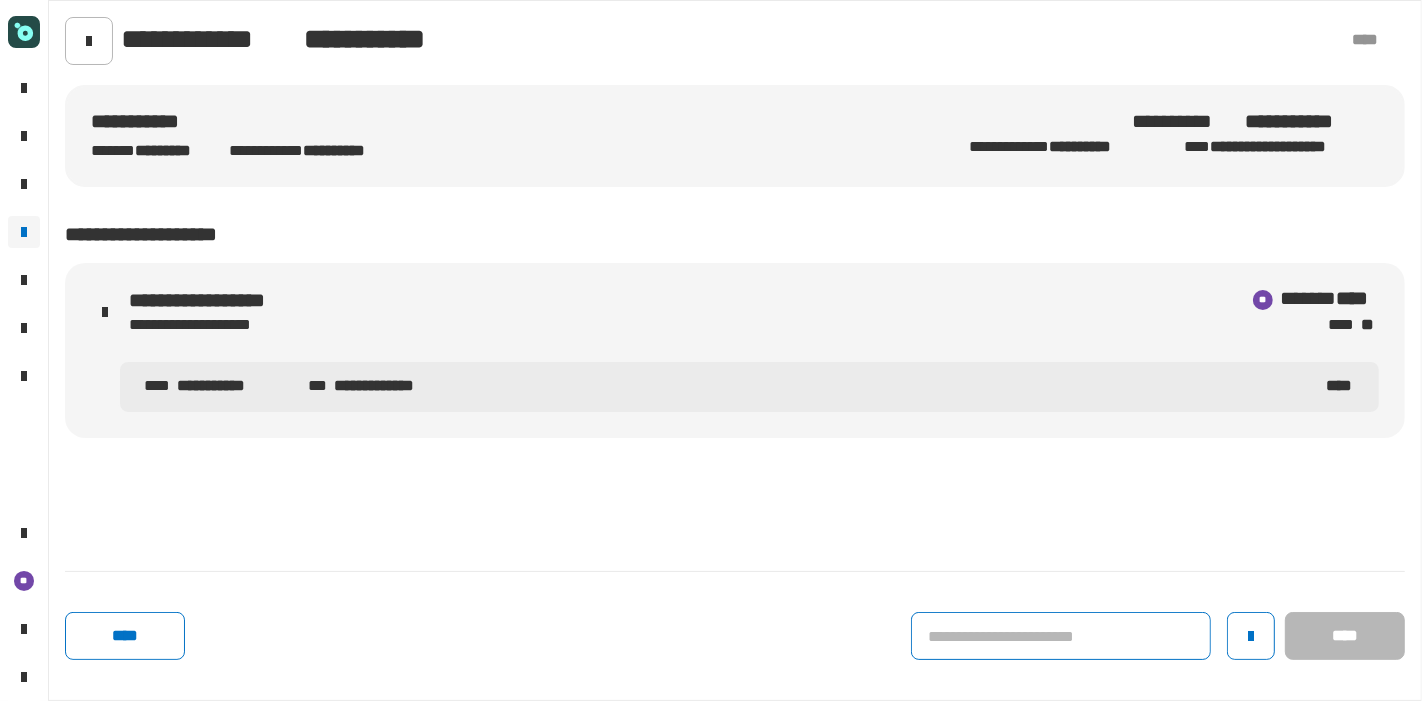 click 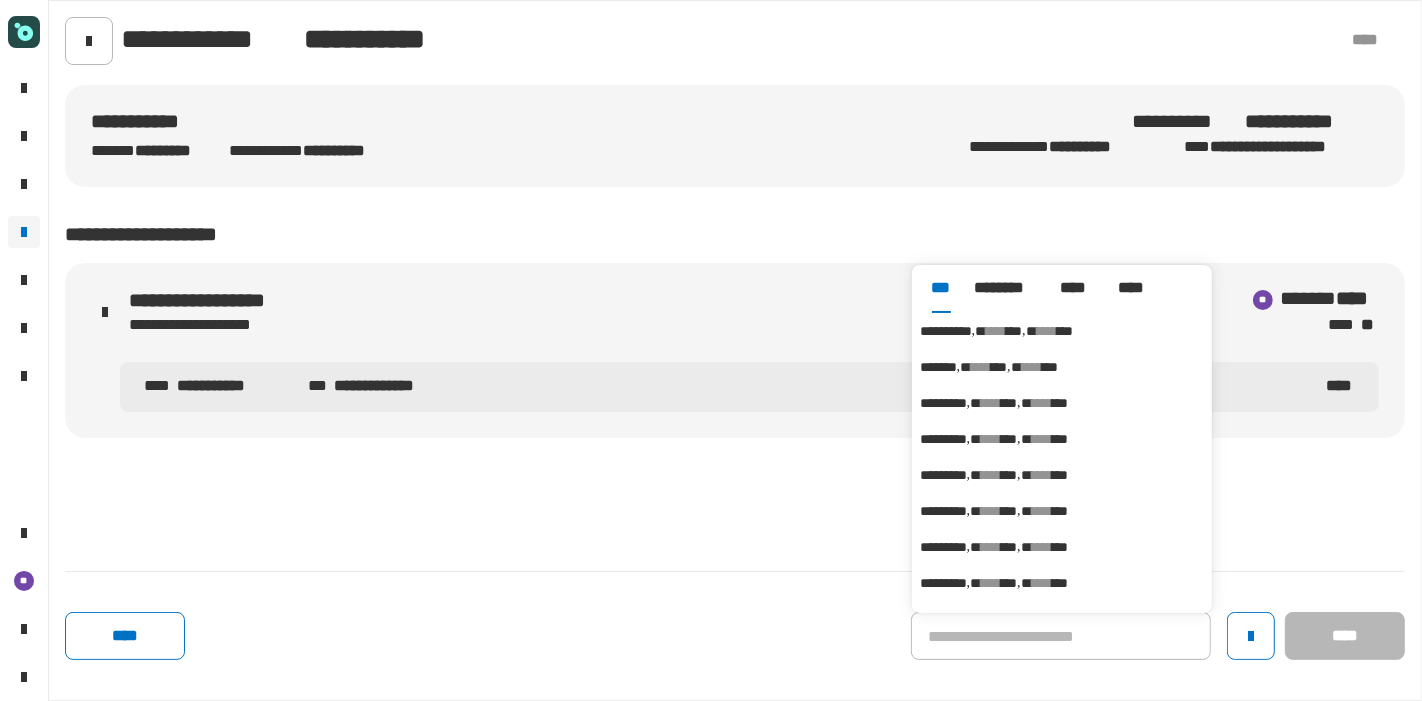 click on "***" at bounding box center [1014, 331] 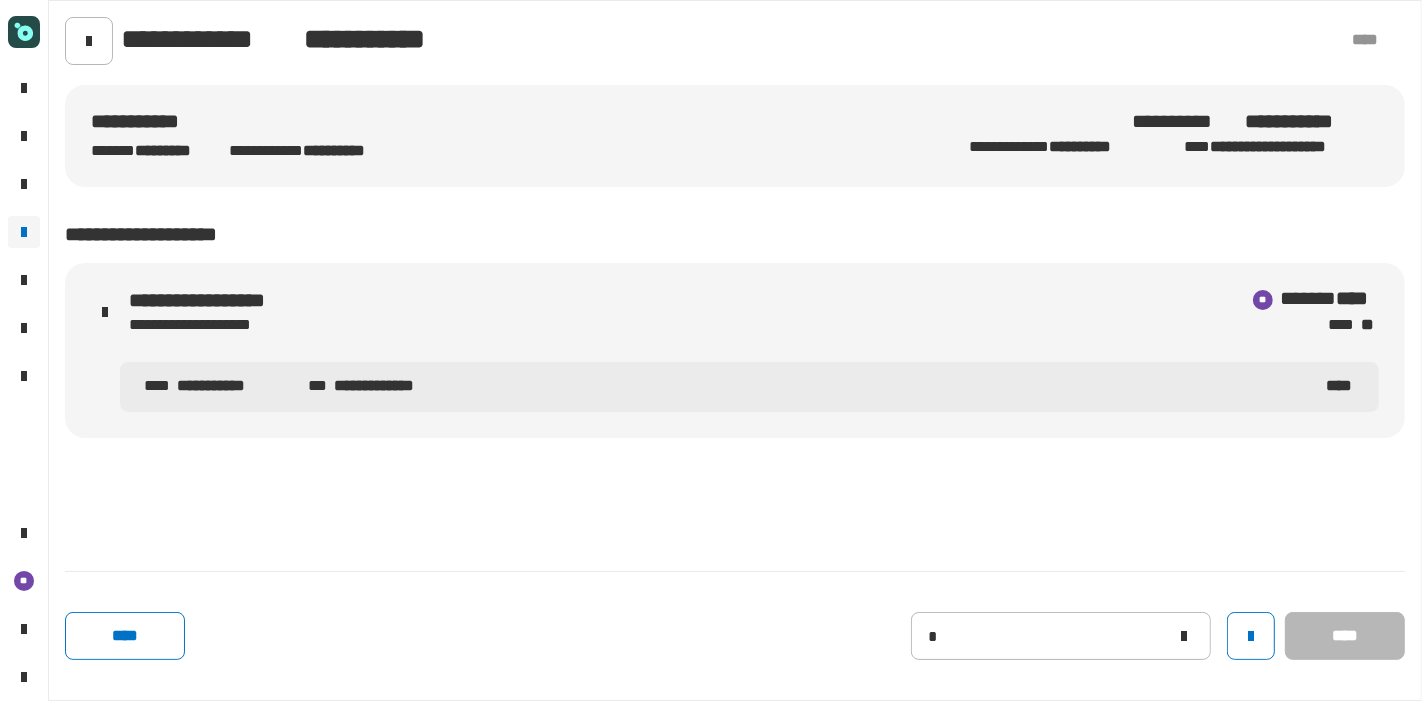 type on "**********" 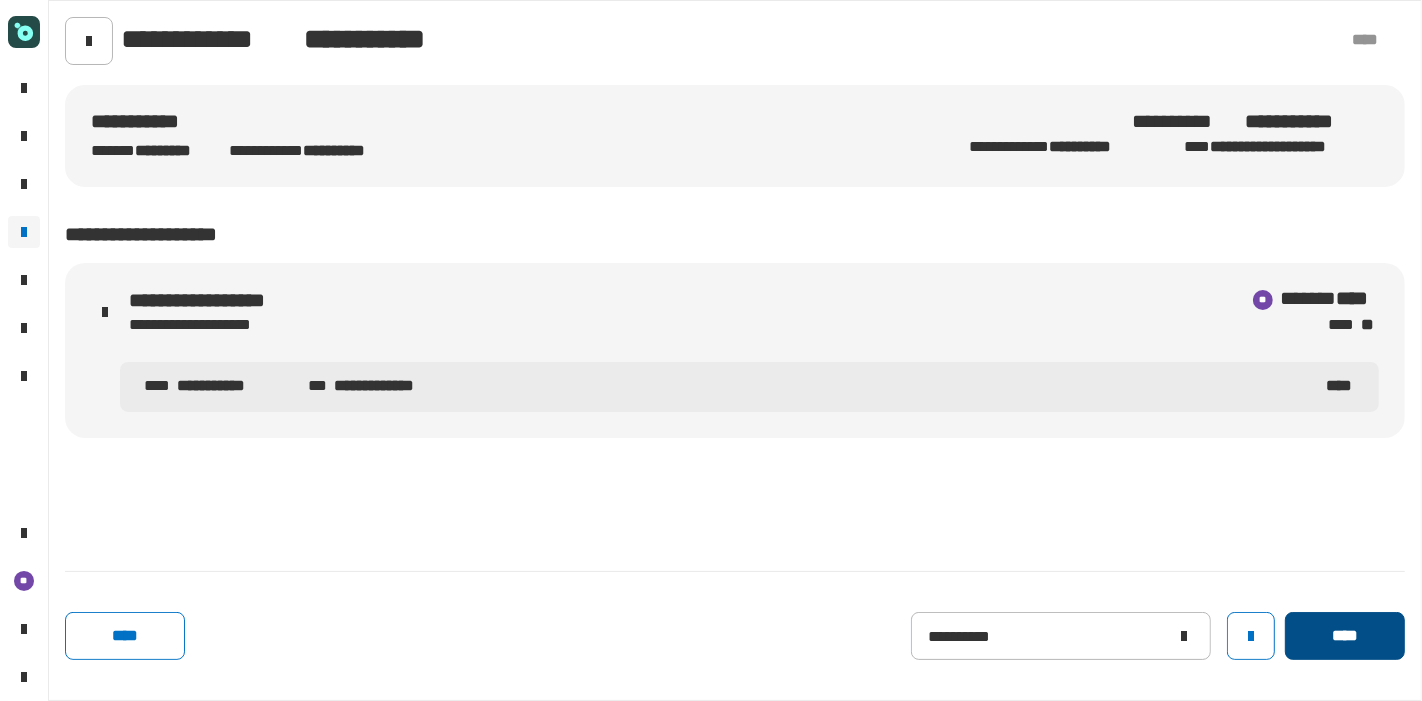 click on "****" 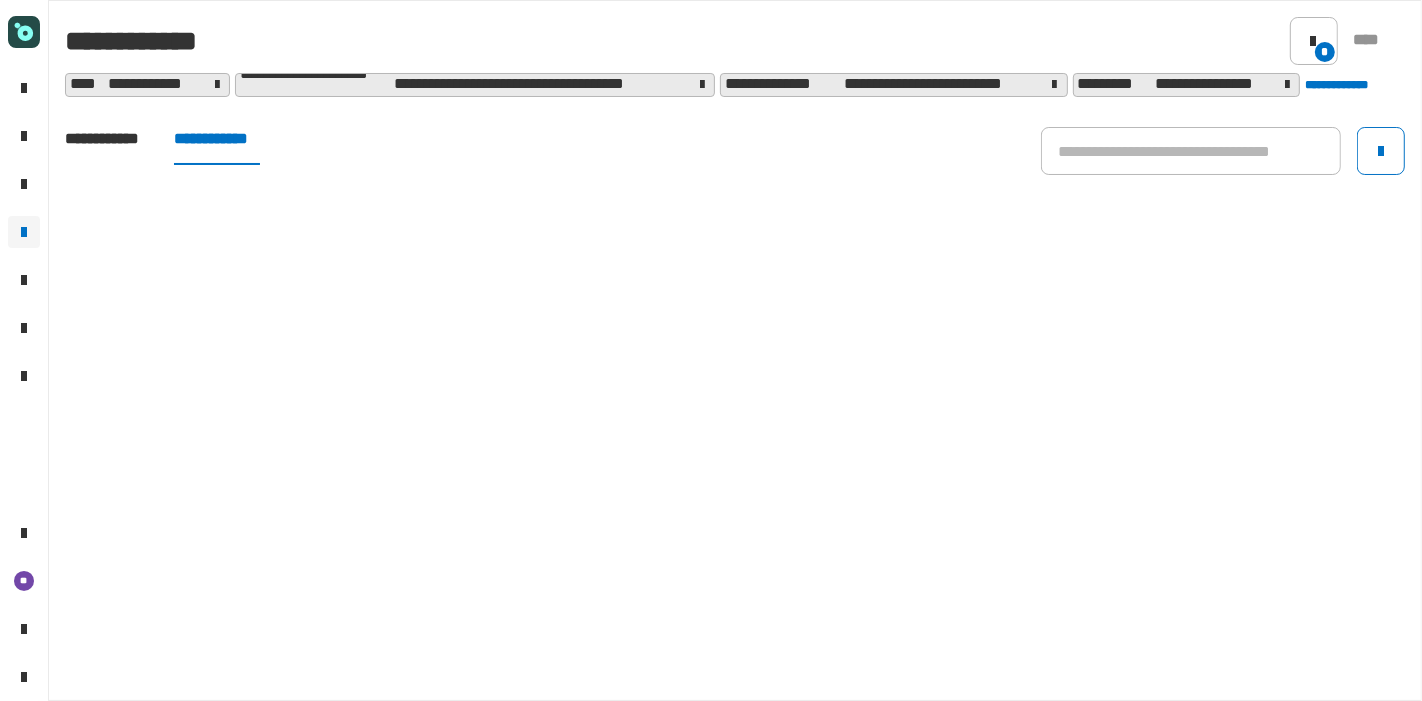 click on "**********" 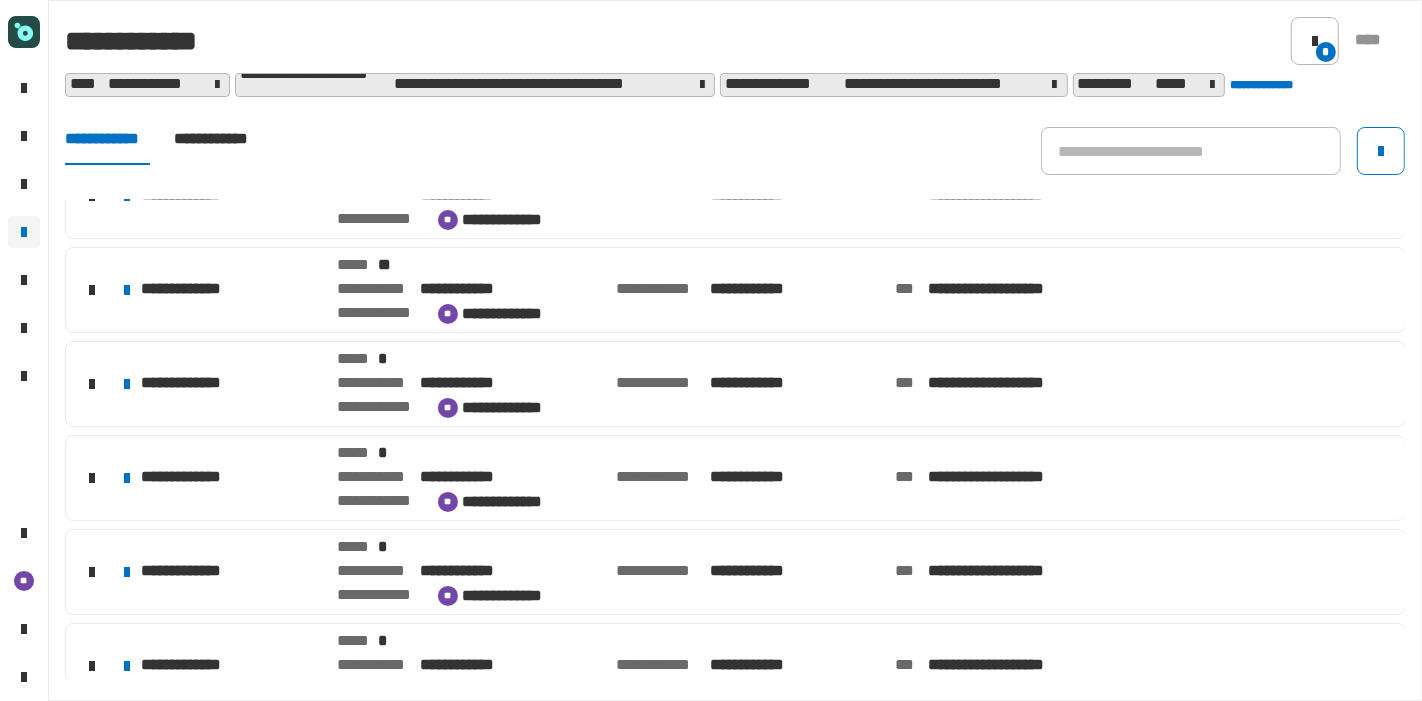 scroll, scrollTop: 635, scrollLeft: 0, axis: vertical 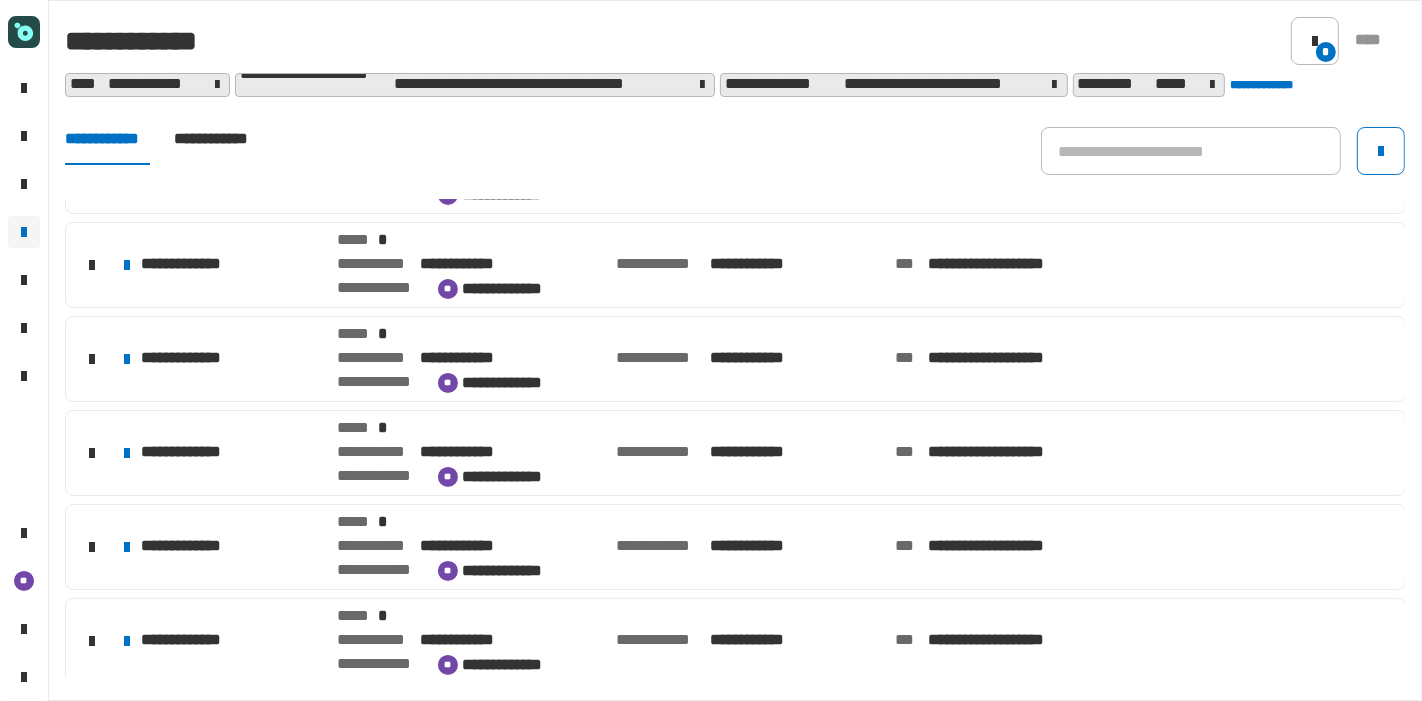 click on "**********" 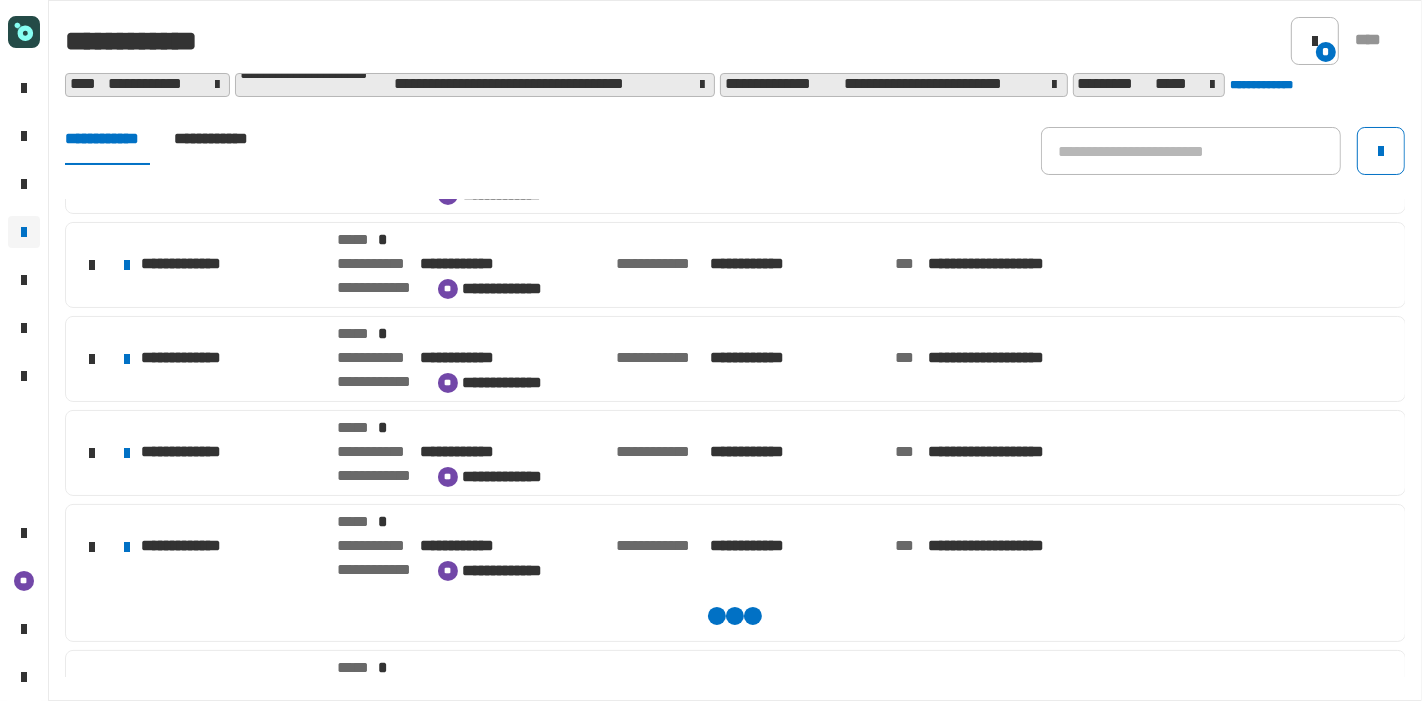 scroll, scrollTop: 999, scrollLeft: 0, axis: vertical 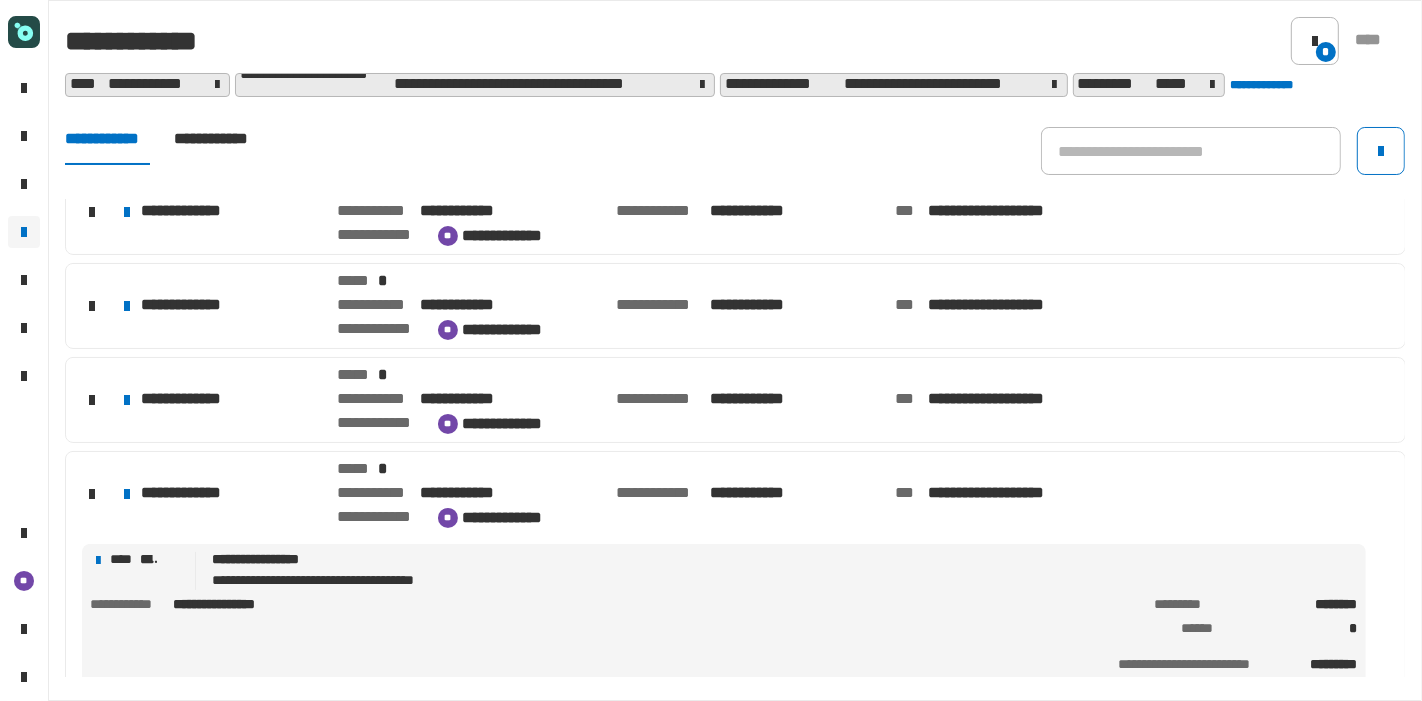 click on "**********" 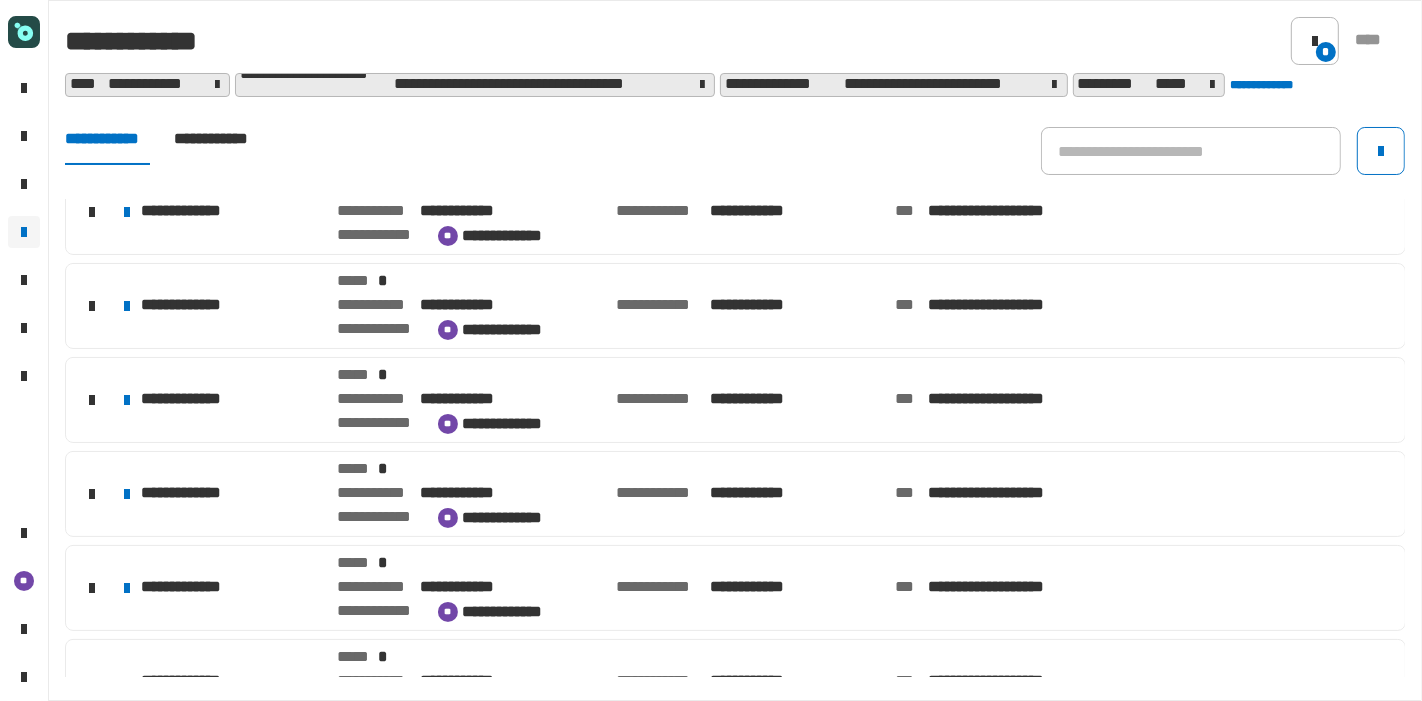 scroll, scrollTop: 0, scrollLeft: 0, axis: both 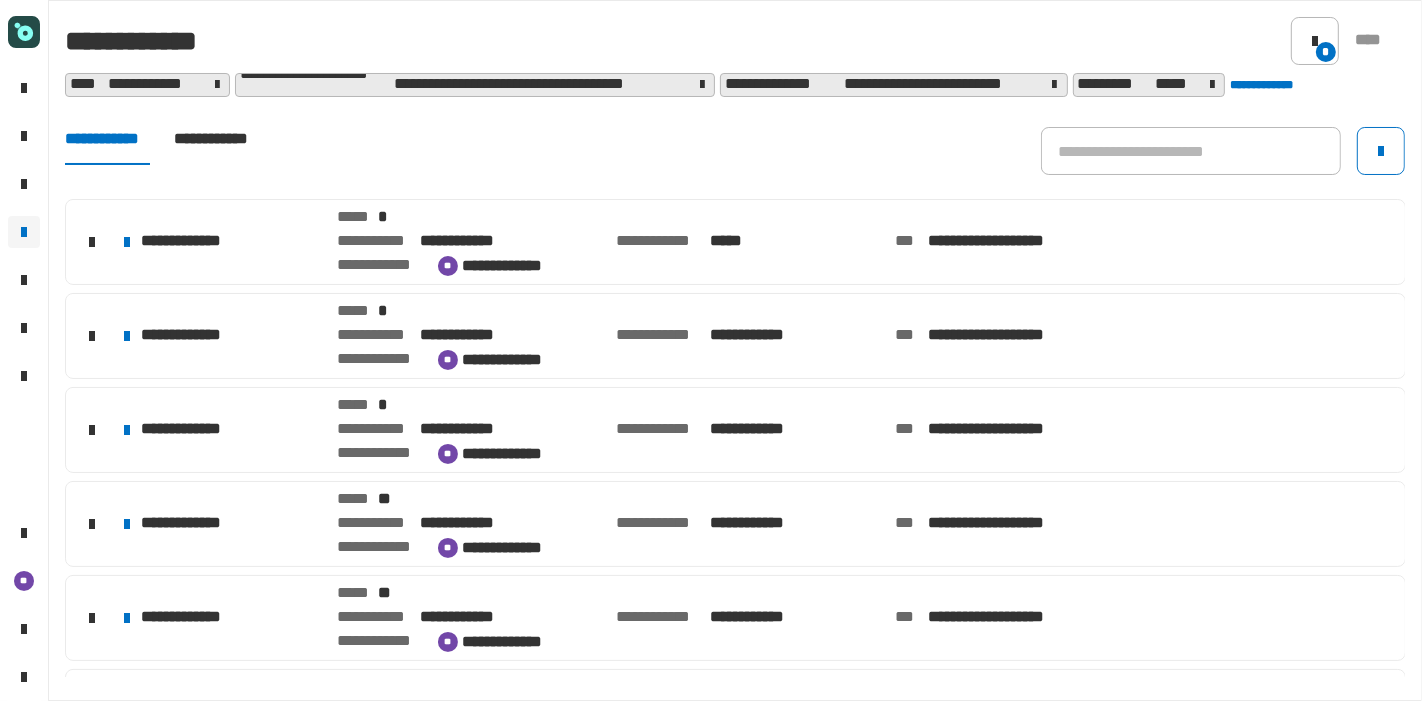 click on "**********" 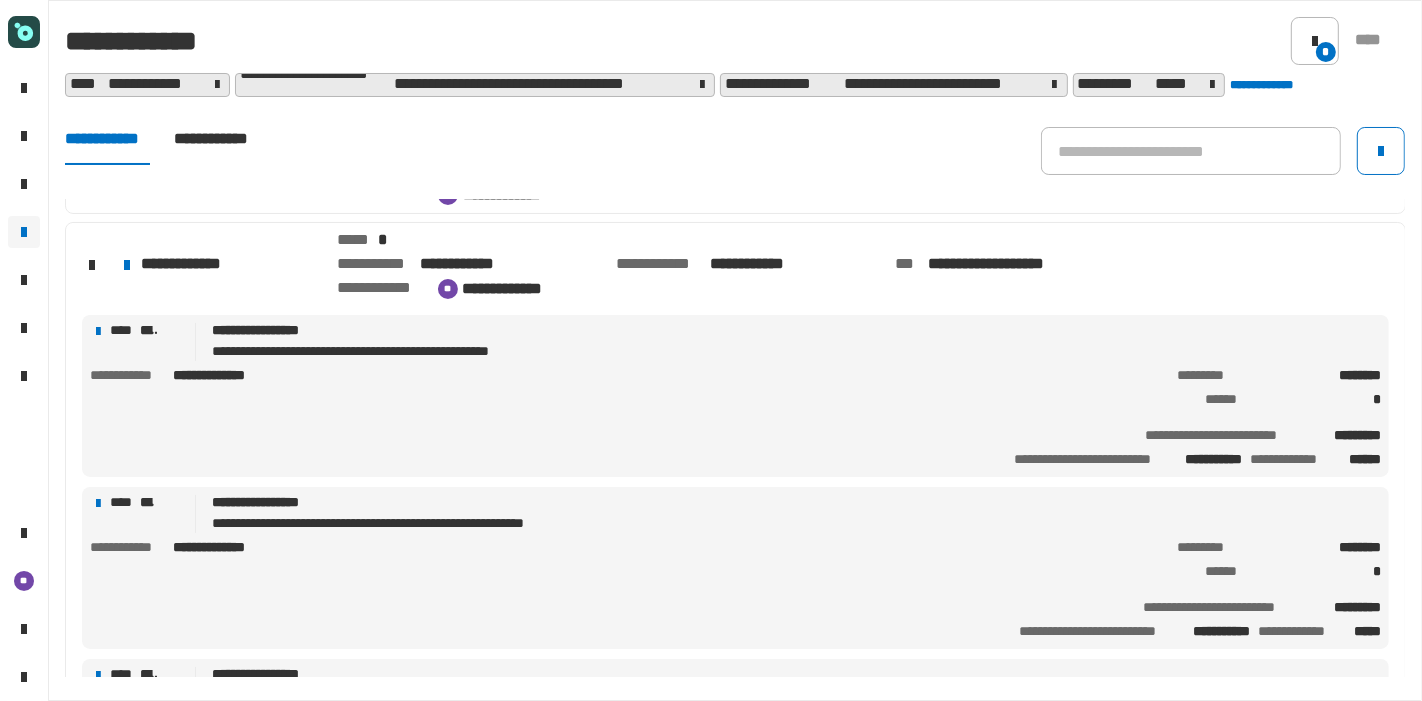 scroll, scrollTop: 100, scrollLeft: 0, axis: vertical 